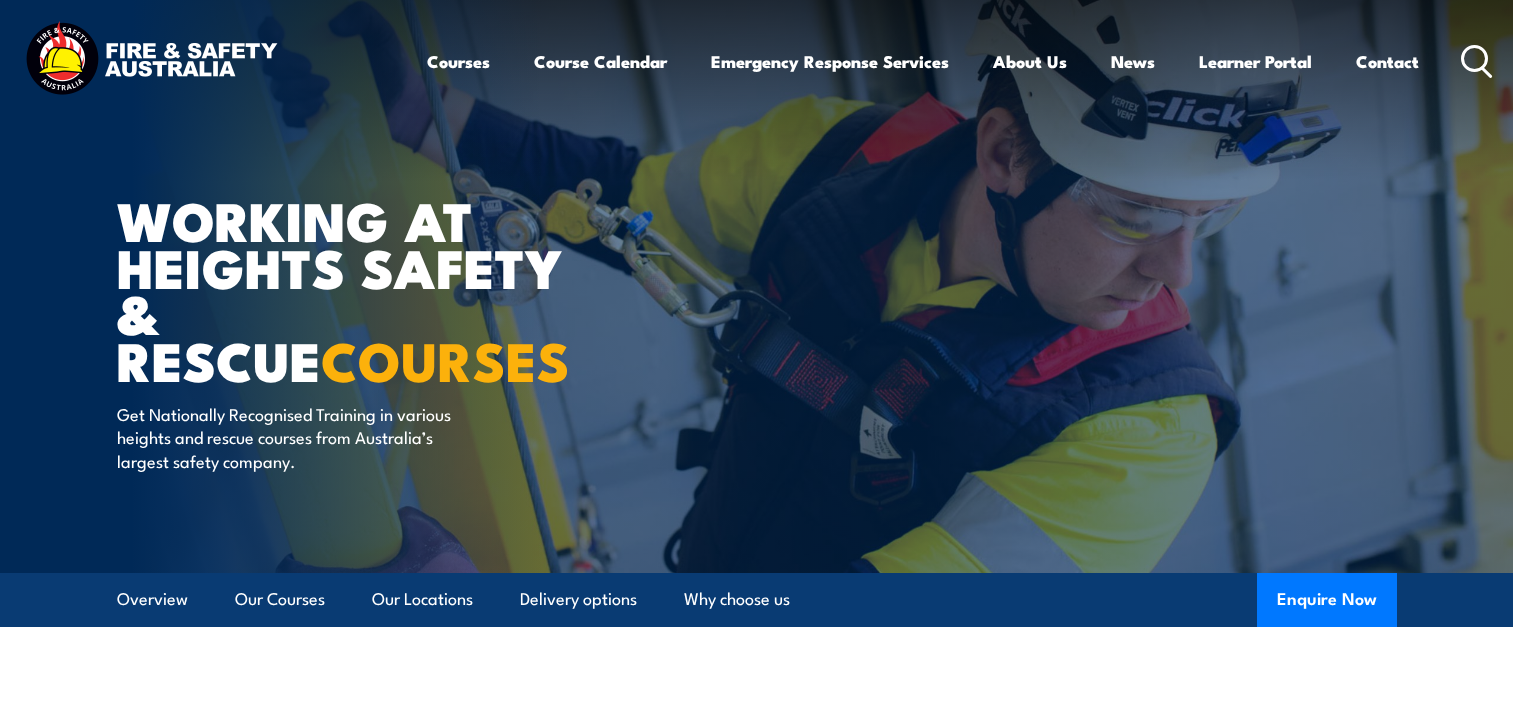 scroll, scrollTop: 0, scrollLeft: 0, axis: both 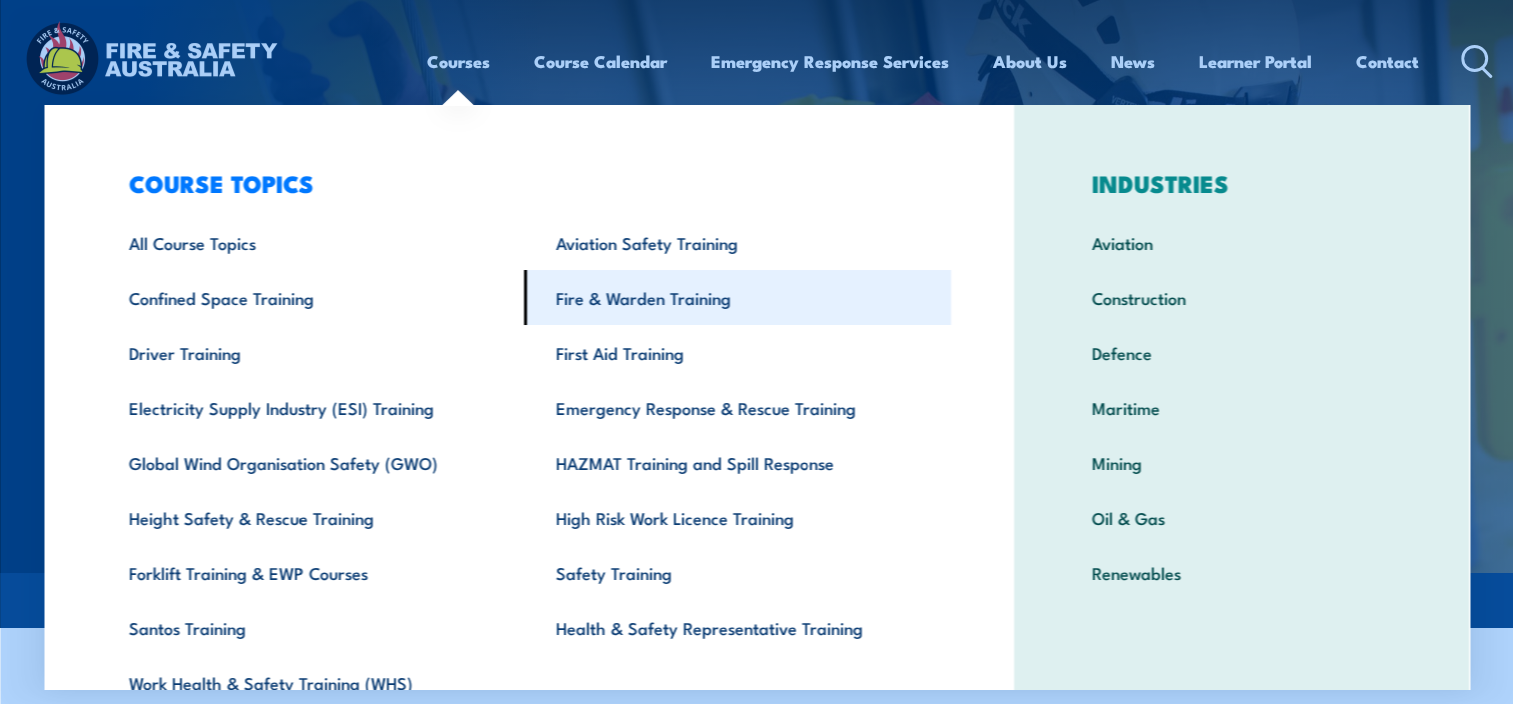 click on "Fire & Warden Training" at bounding box center [737, 297] 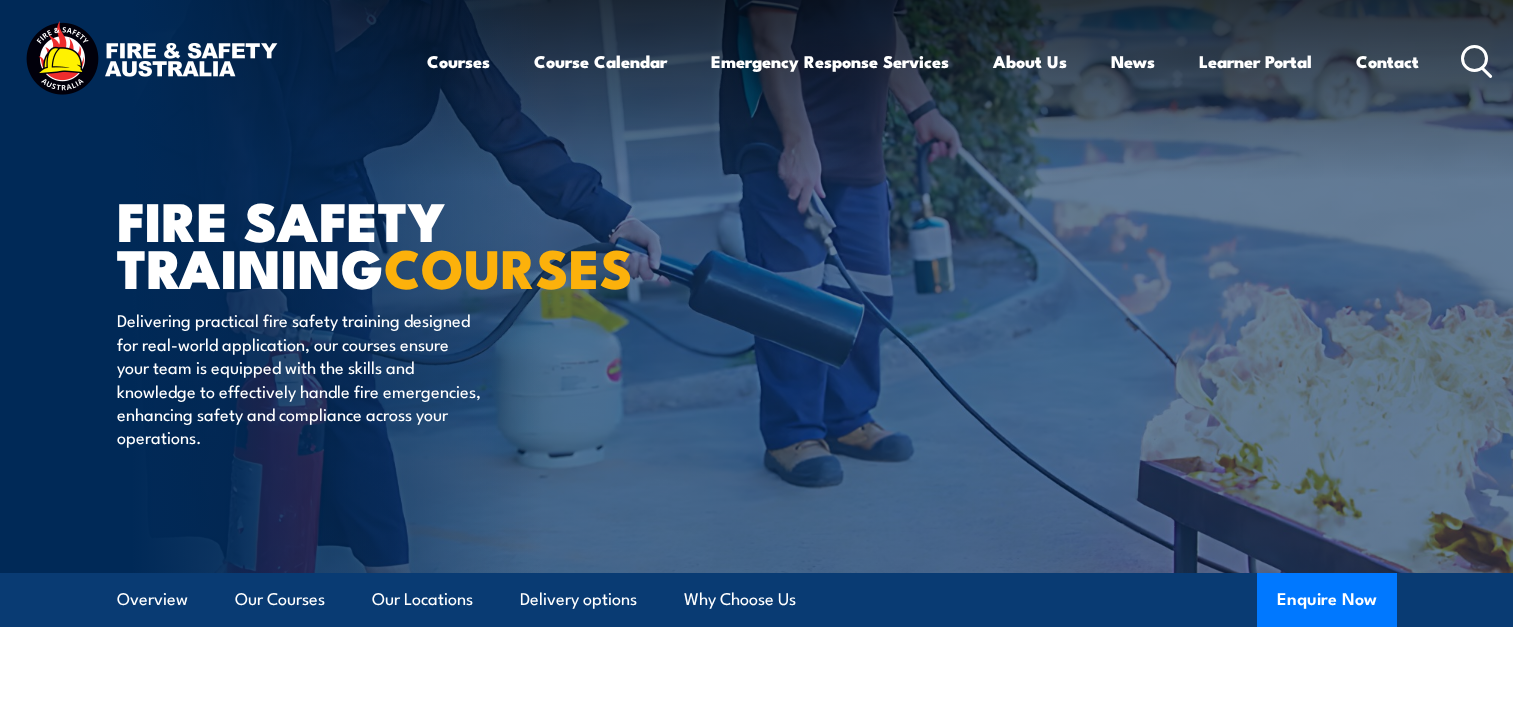 scroll, scrollTop: 0, scrollLeft: 0, axis: both 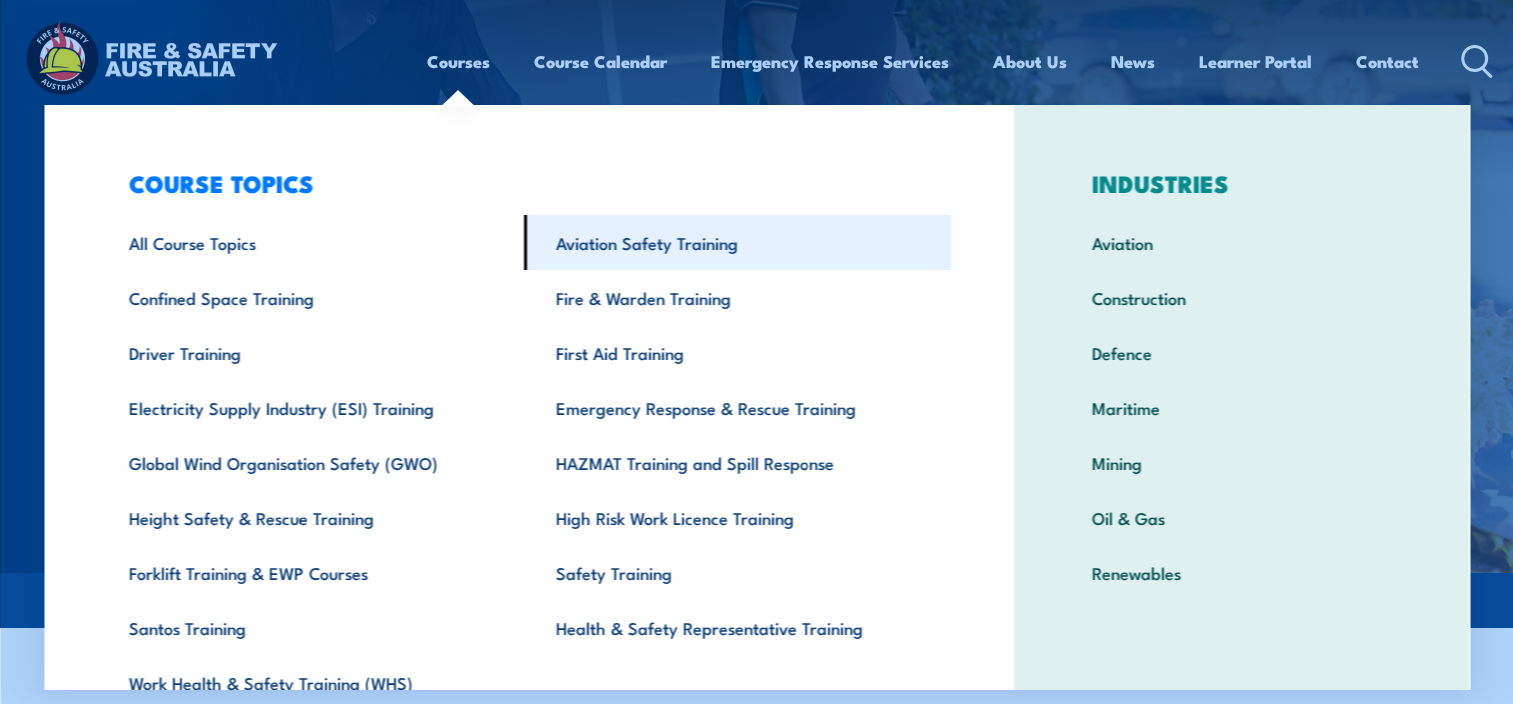 click on "Aviation Safety Training" at bounding box center (737, 242) 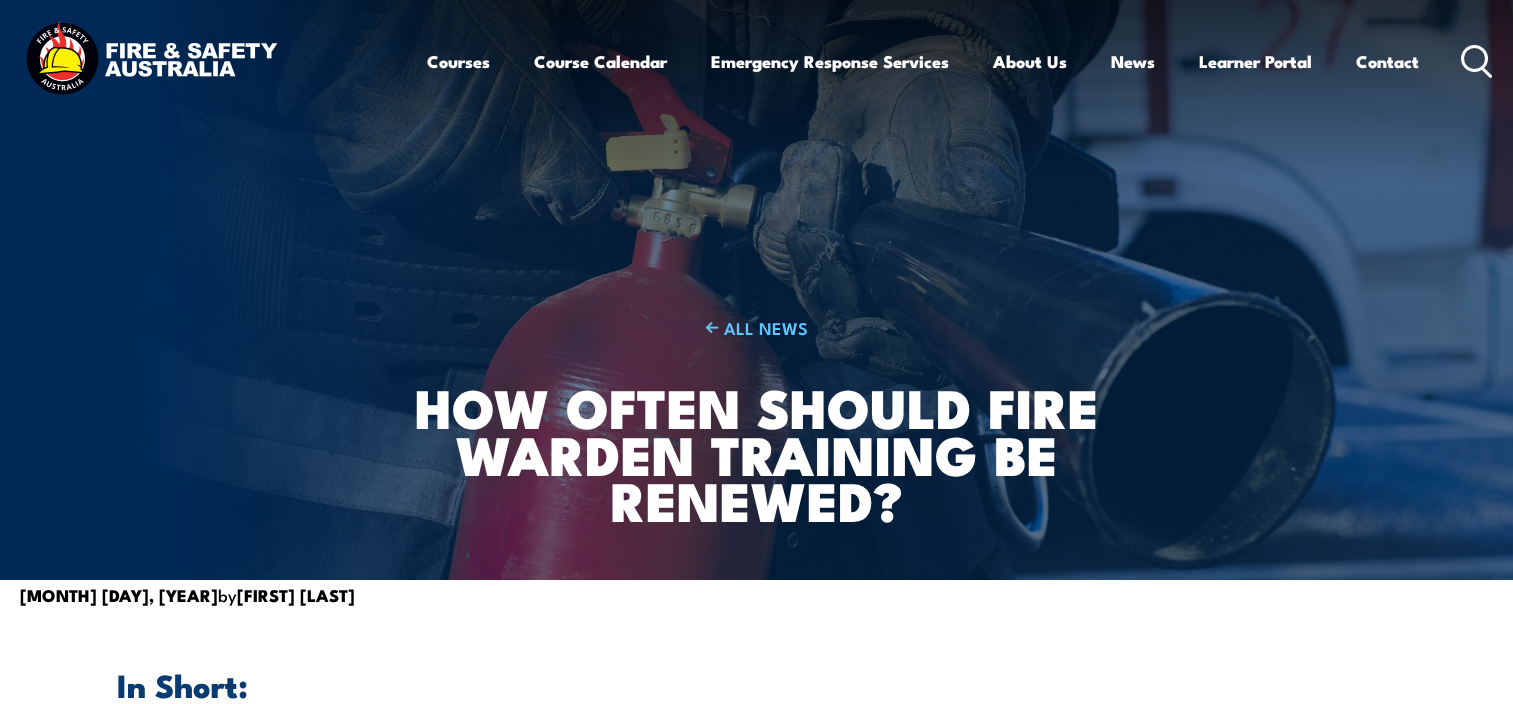 scroll, scrollTop: 0, scrollLeft: 0, axis: both 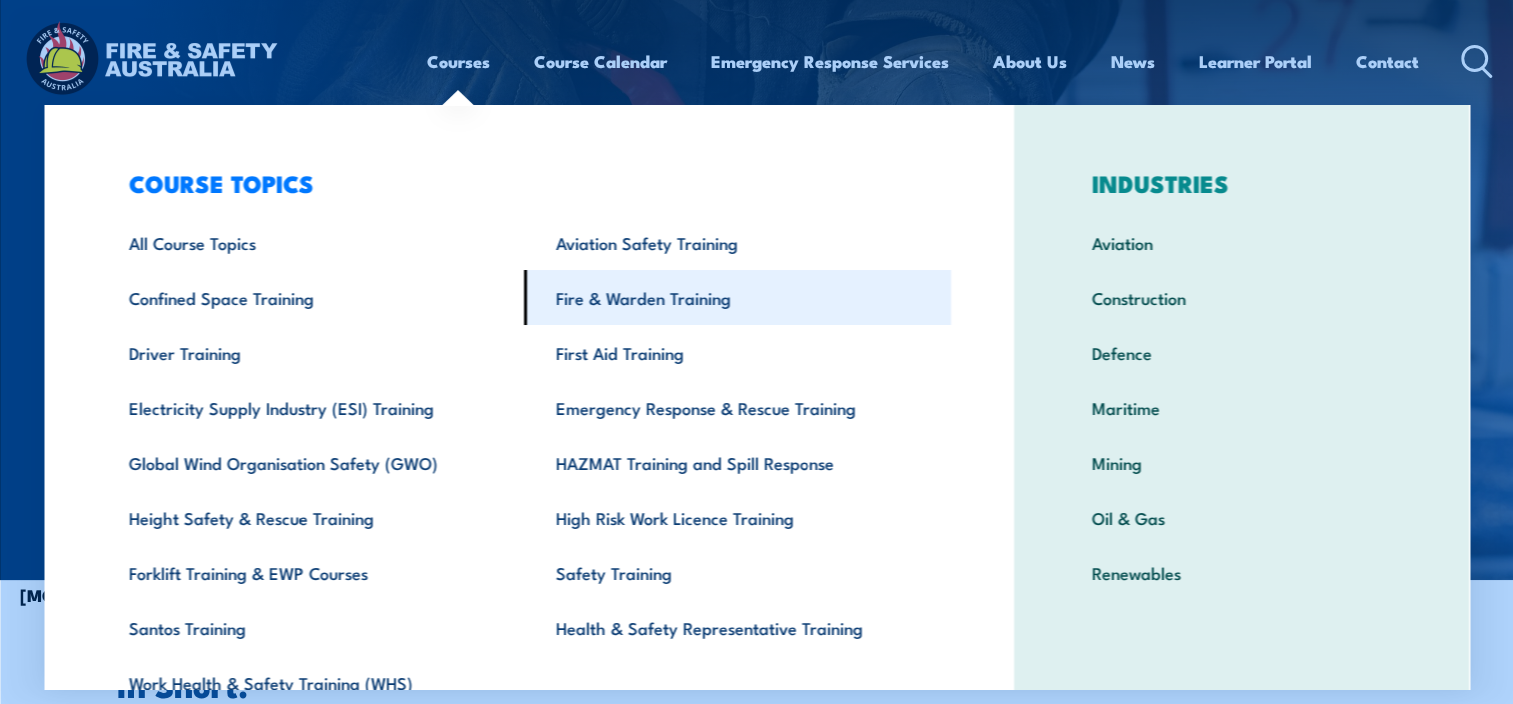 click on "Fire & Warden Training" at bounding box center (737, 297) 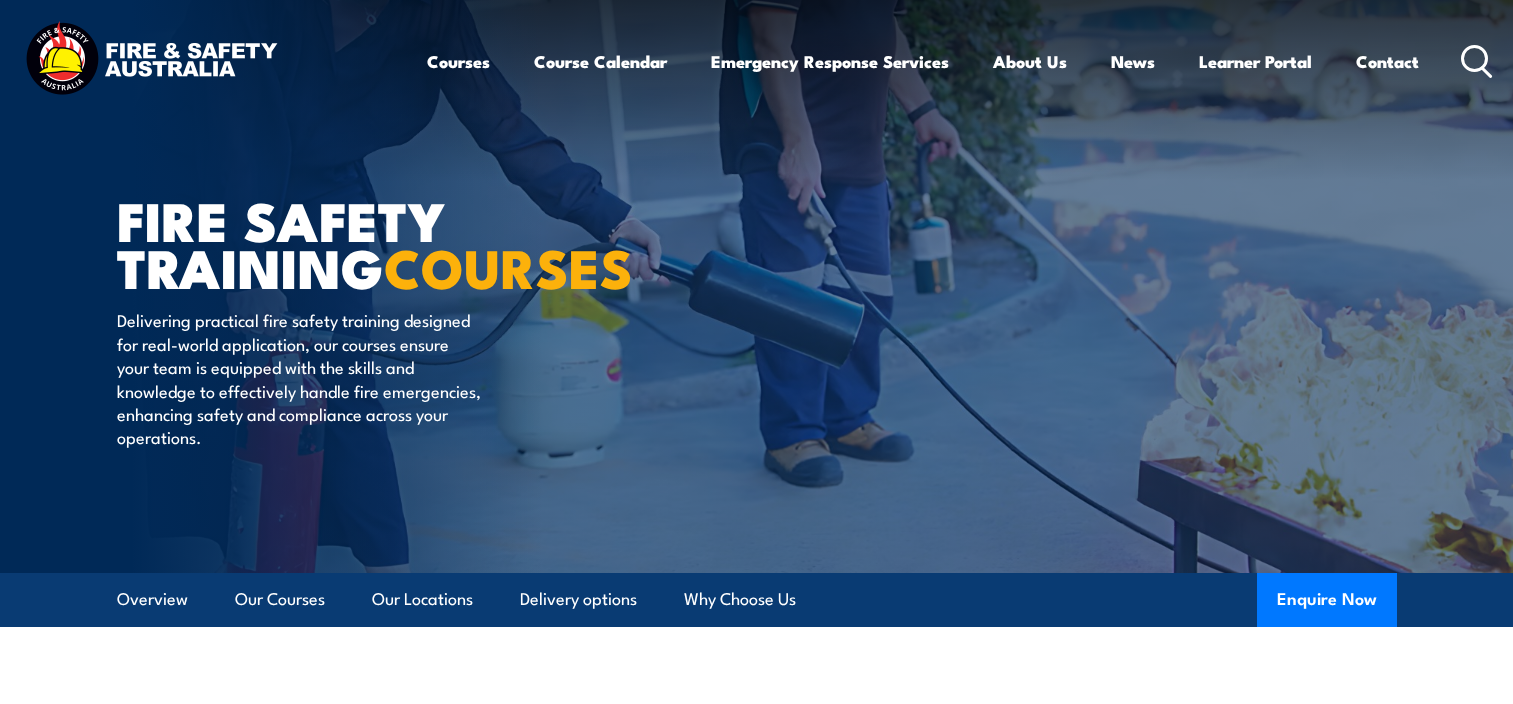 scroll, scrollTop: 0, scrollLeft: 0, axis: both 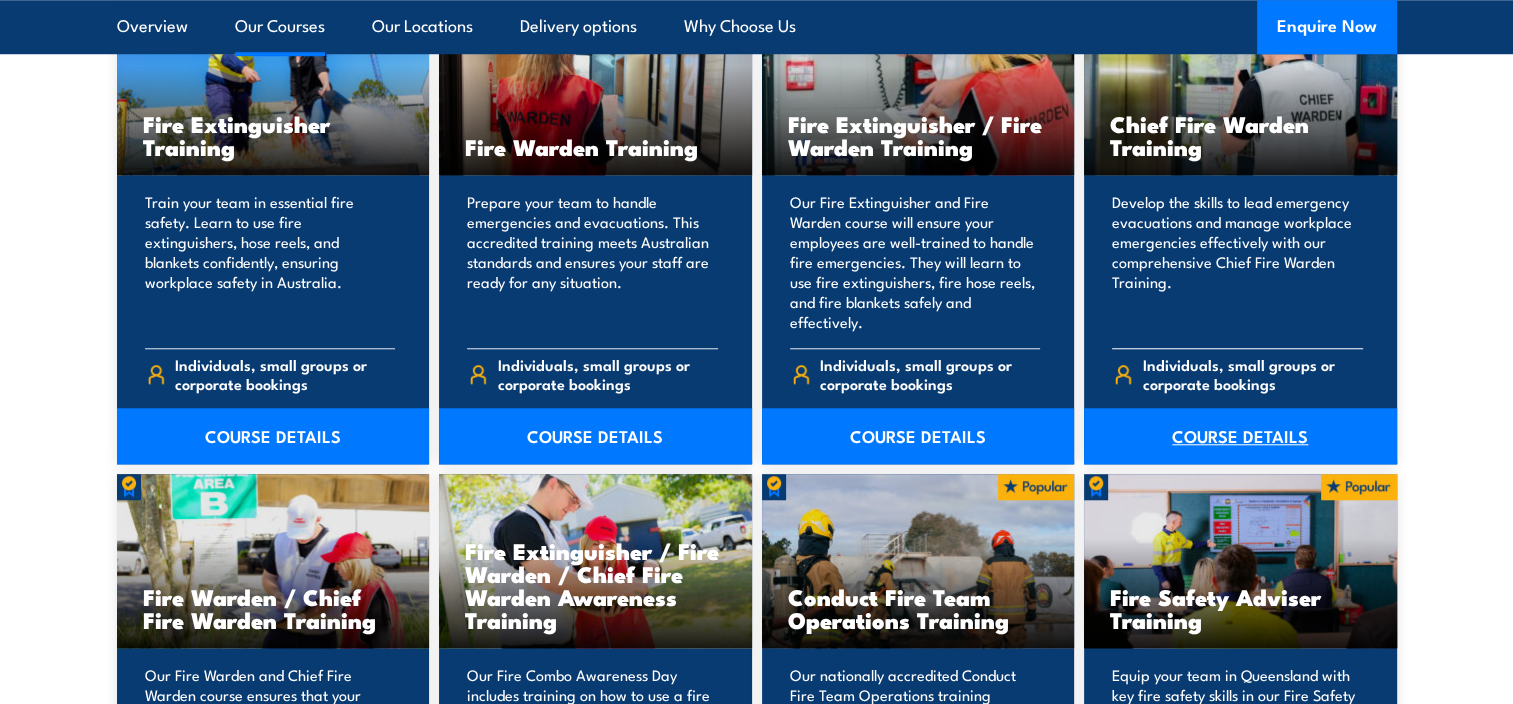 click on "COURSE DETAILS" at bounding box center [1240, 436] 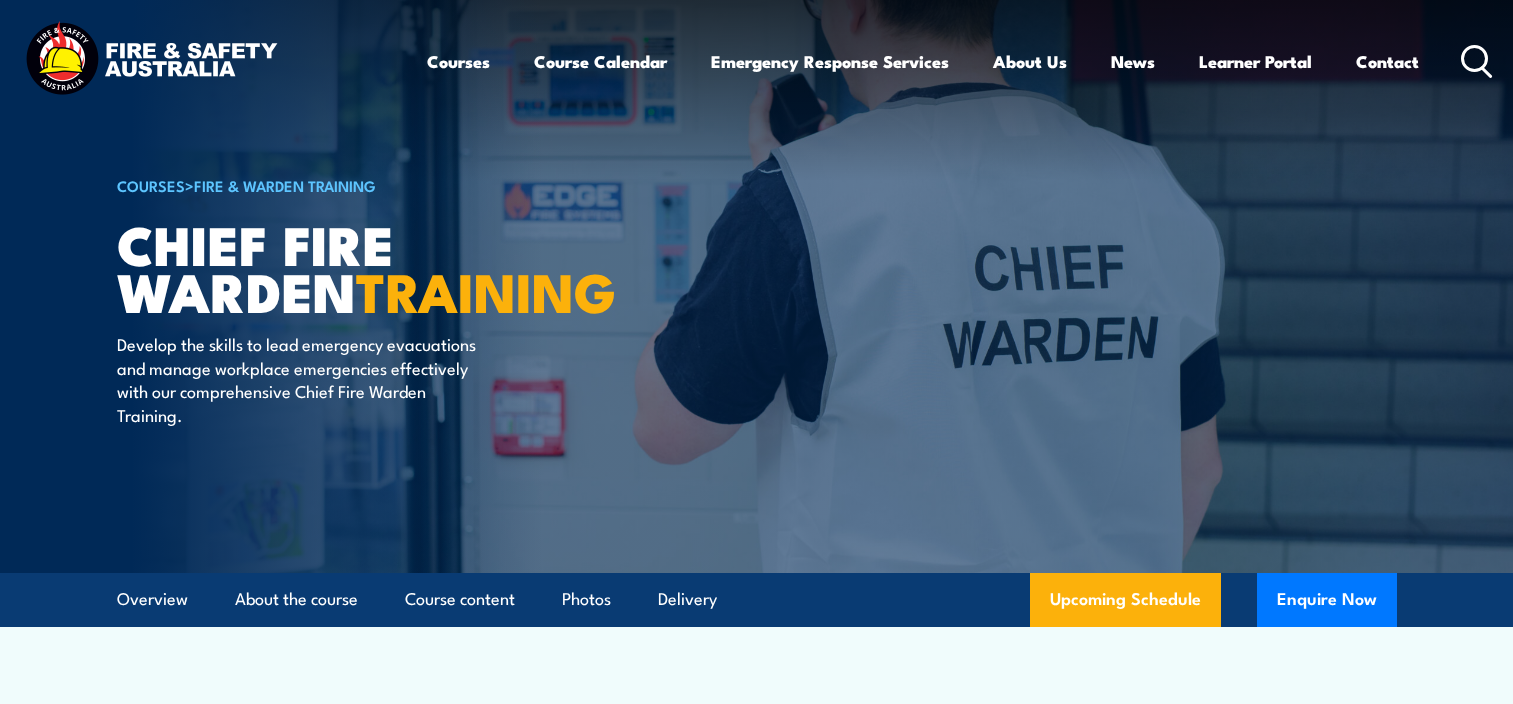 scroll, scrollTop: 0, scrollLeft: 0, axis: both 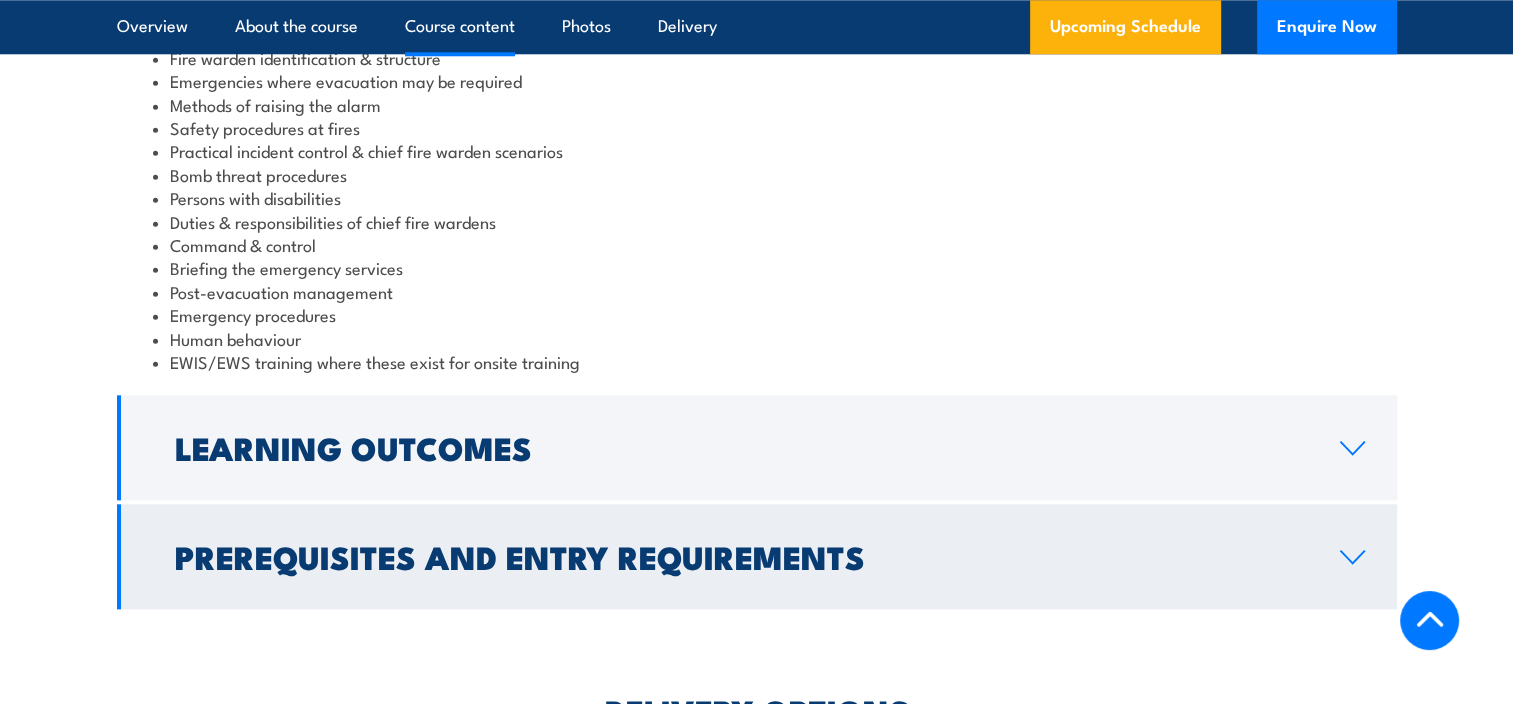 click on "Prerequisites and Entry Requirements" at bounding box center (757, 556) 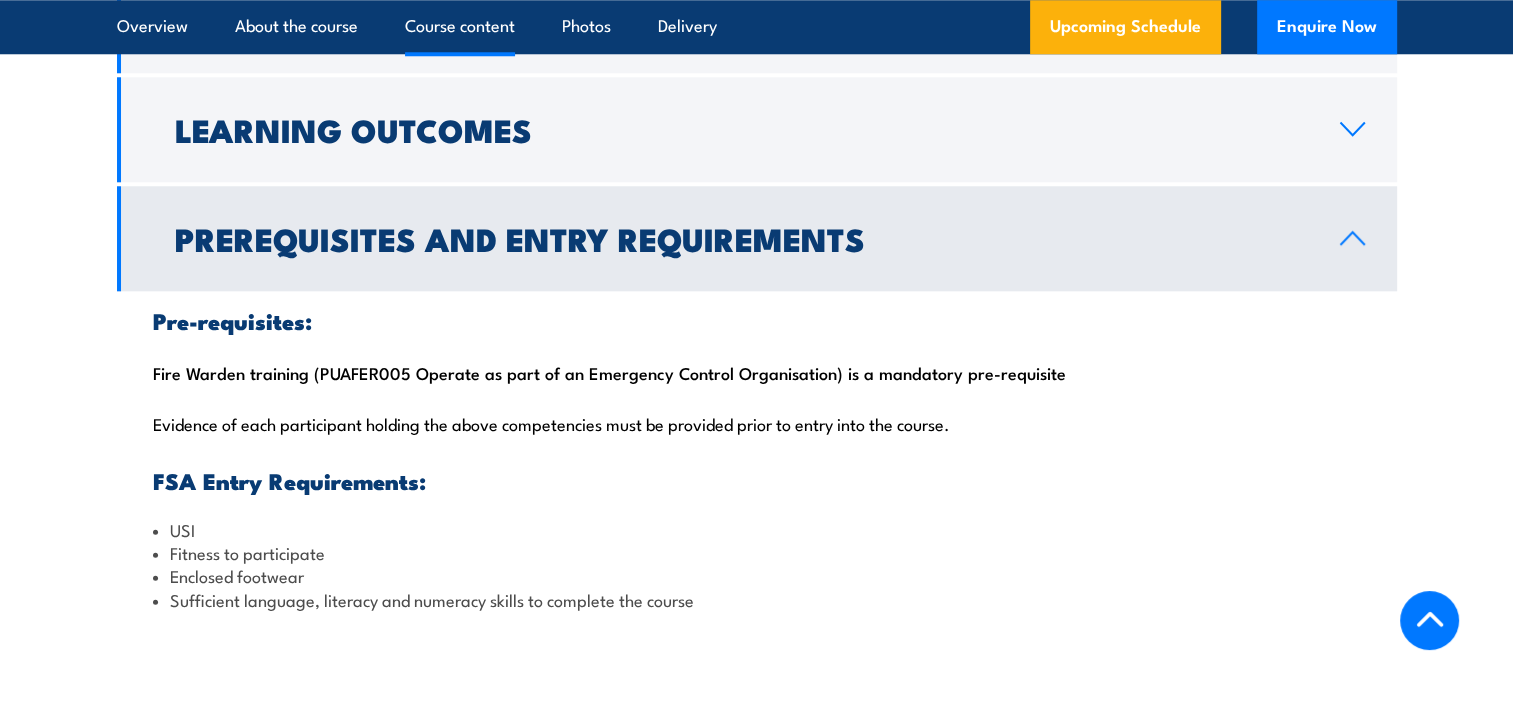 scroll, scrollTop: 1867, scrollLeft: 0, axis: vertical 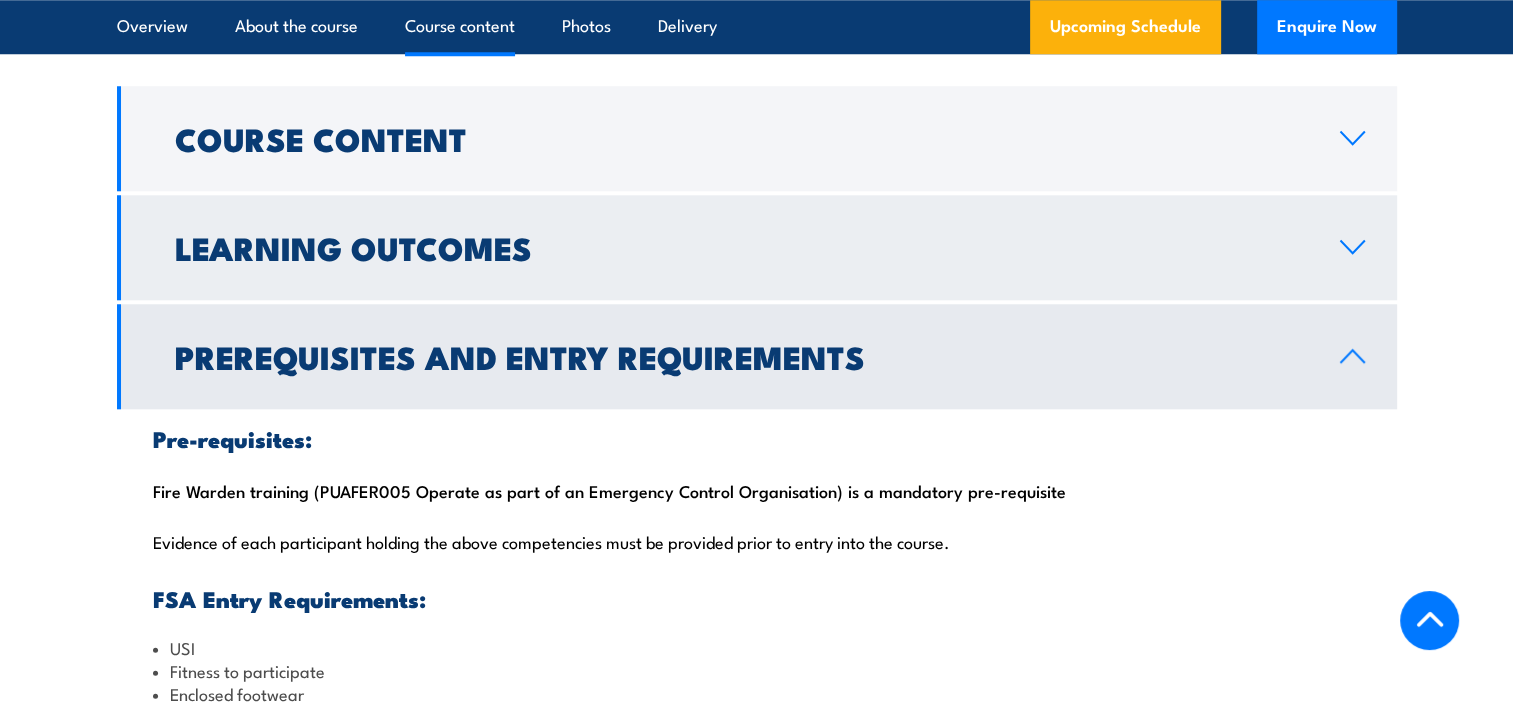 click on "Learning Outcomes" at bounding box center [757, 247] 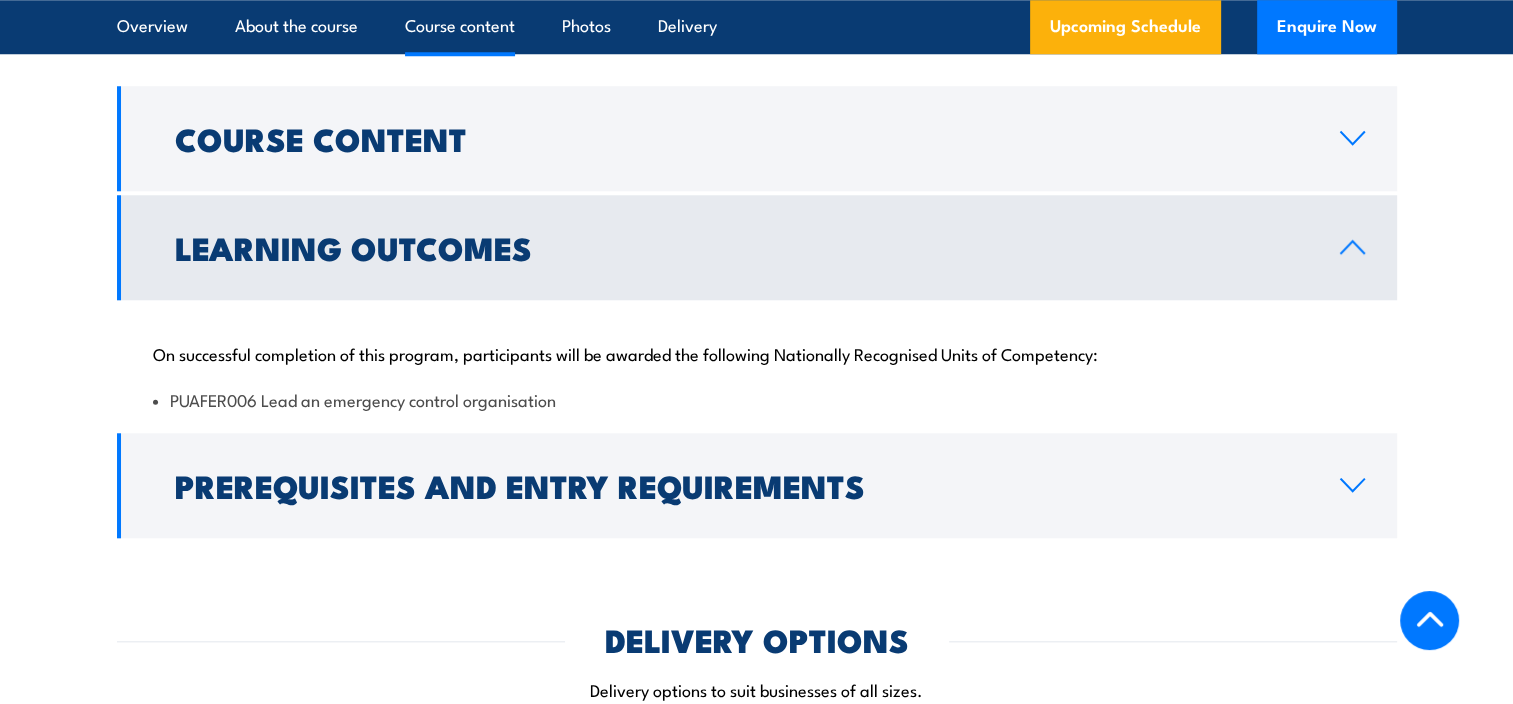 click on "Learning Outcomes" at bounding box center [757, 247] 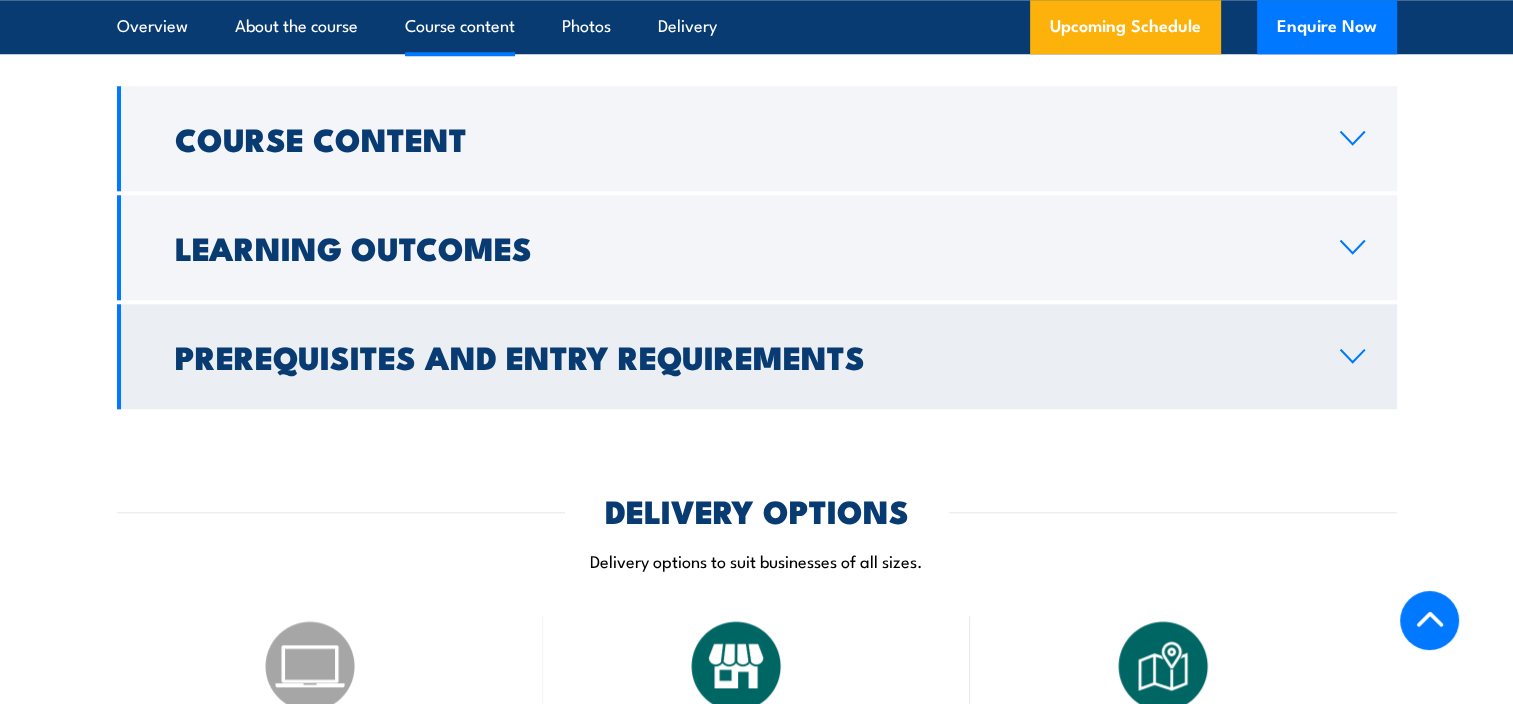 click on "Prerequisites and Entry Requirements" at bounding box center [741, 356] 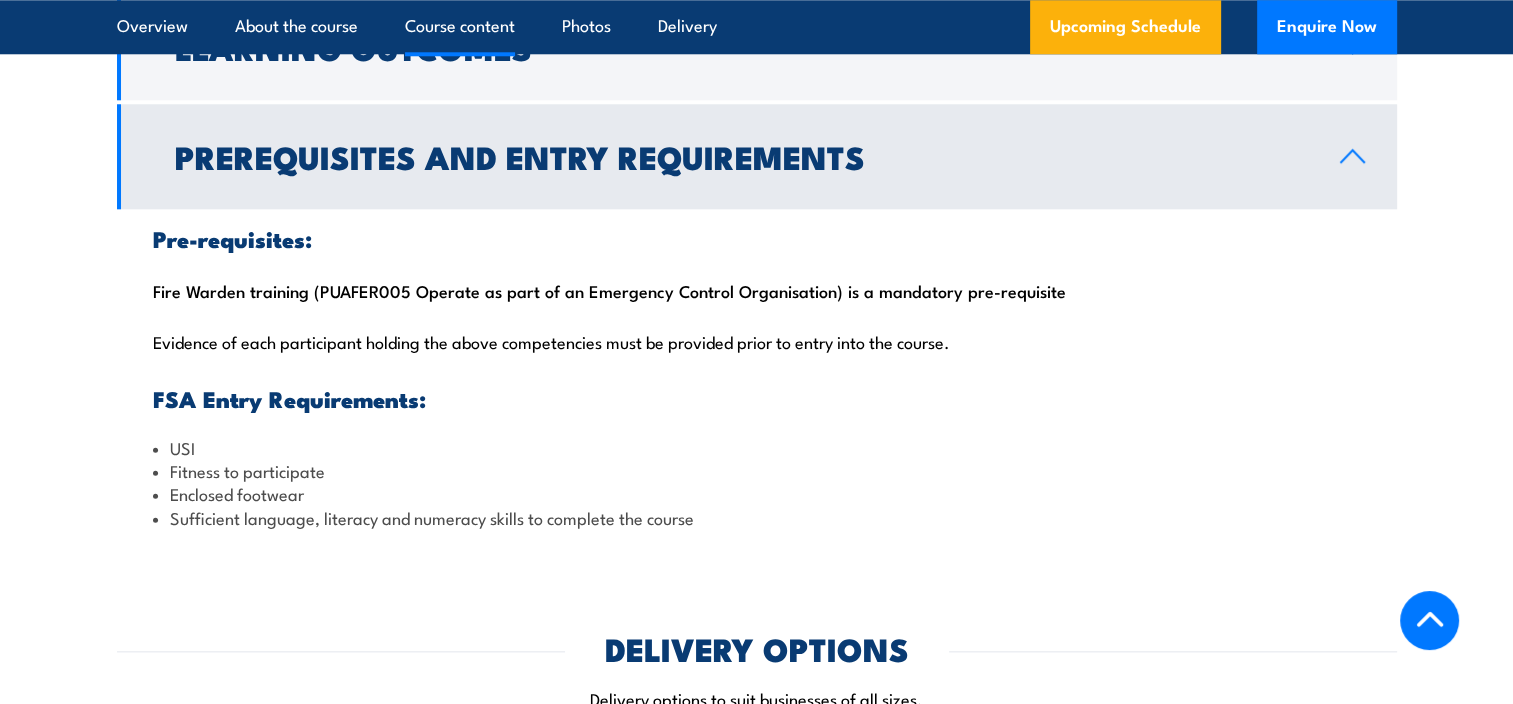 scroll, scrollTop: 1867, scrollLeft: 0, axis: vertical 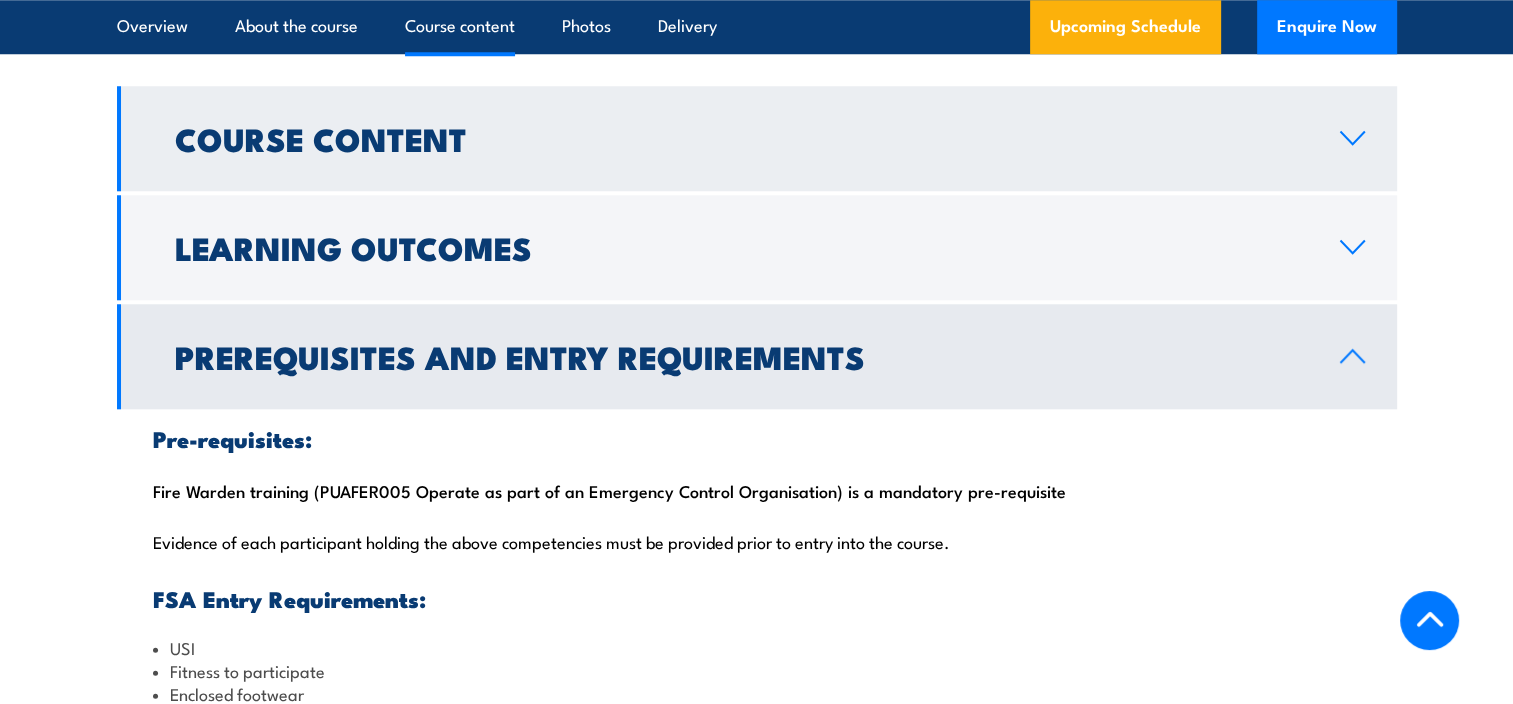 click on "Course Content" at bounding box center [741, 138] 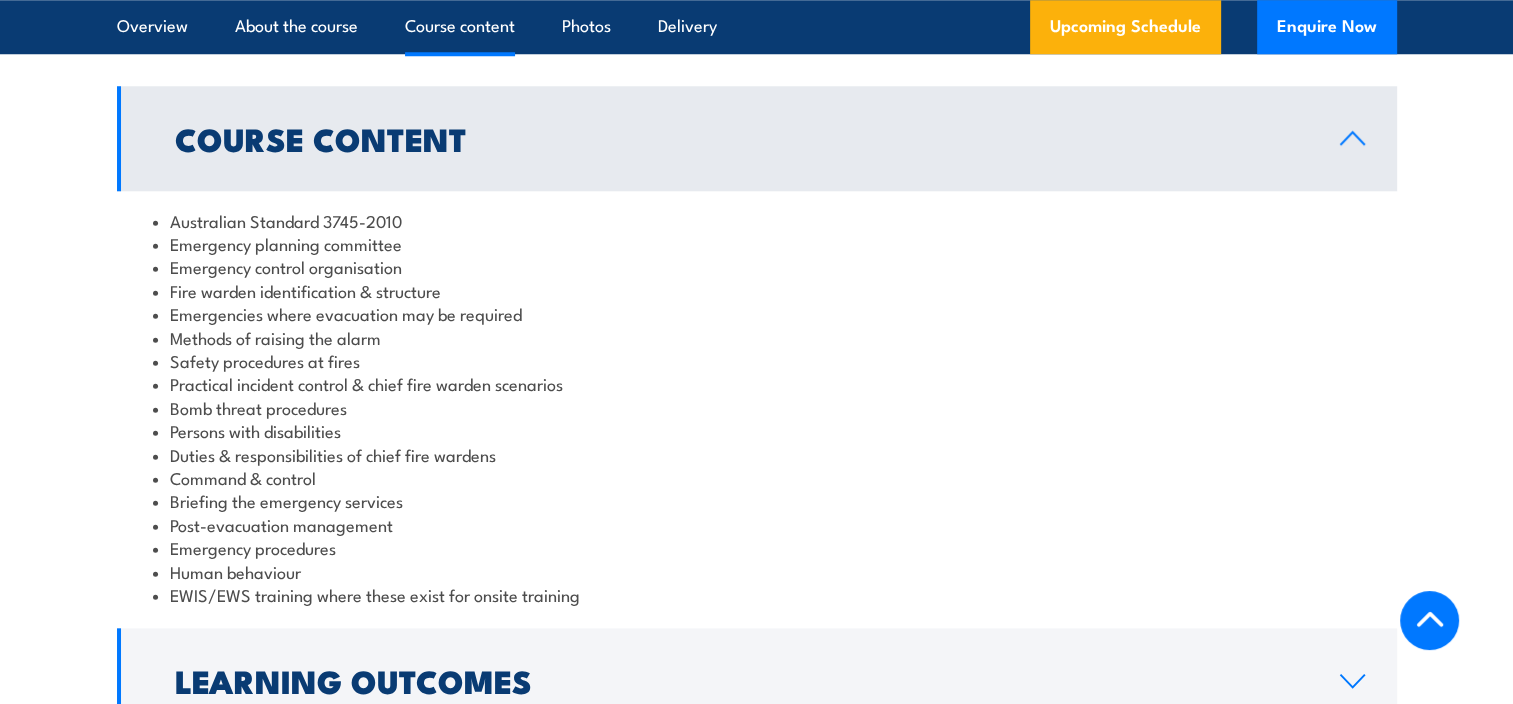 click on "Course Content" at bounding box center (741, 138) 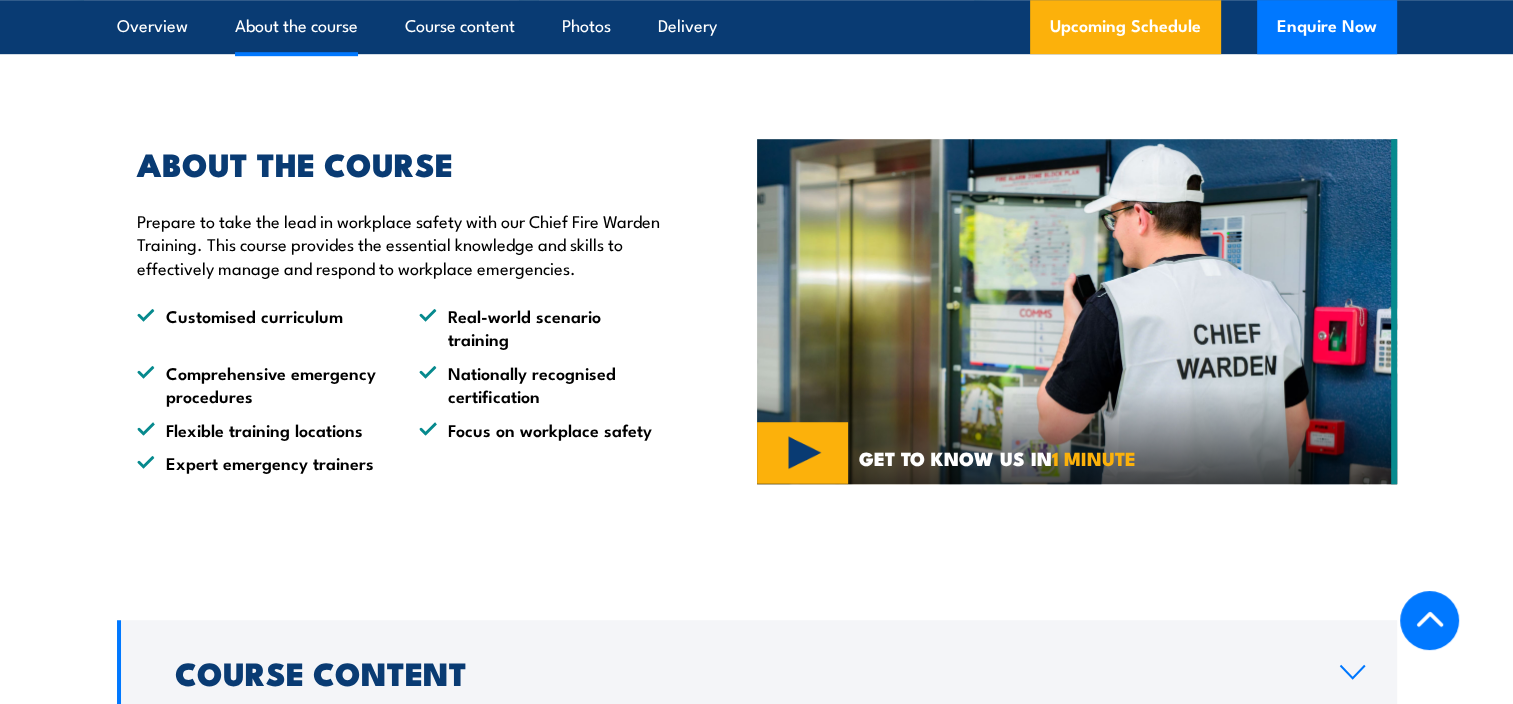 scroll, scrollTop: 1267, scrollLeft: 0, axis: vertical 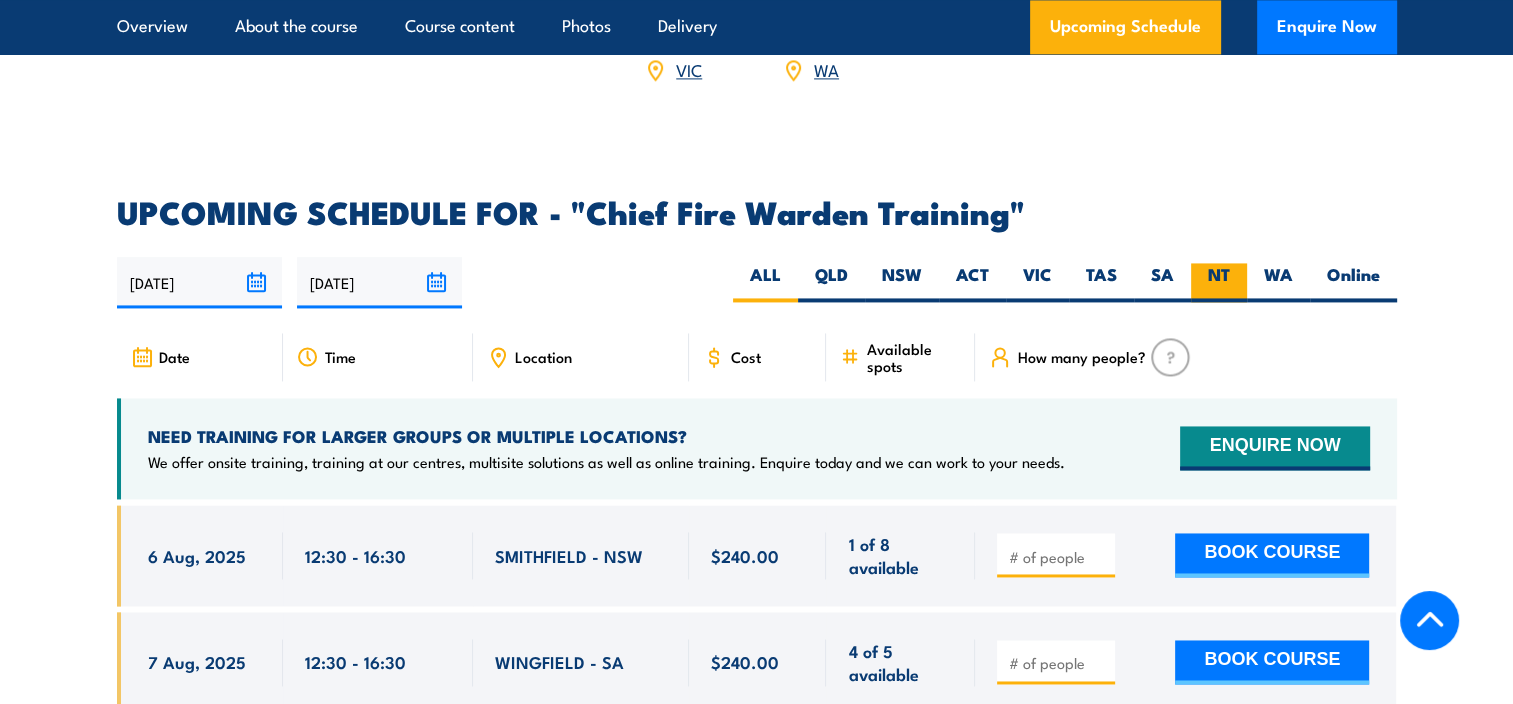 click on "NT" at bounding box center [1219, 282] 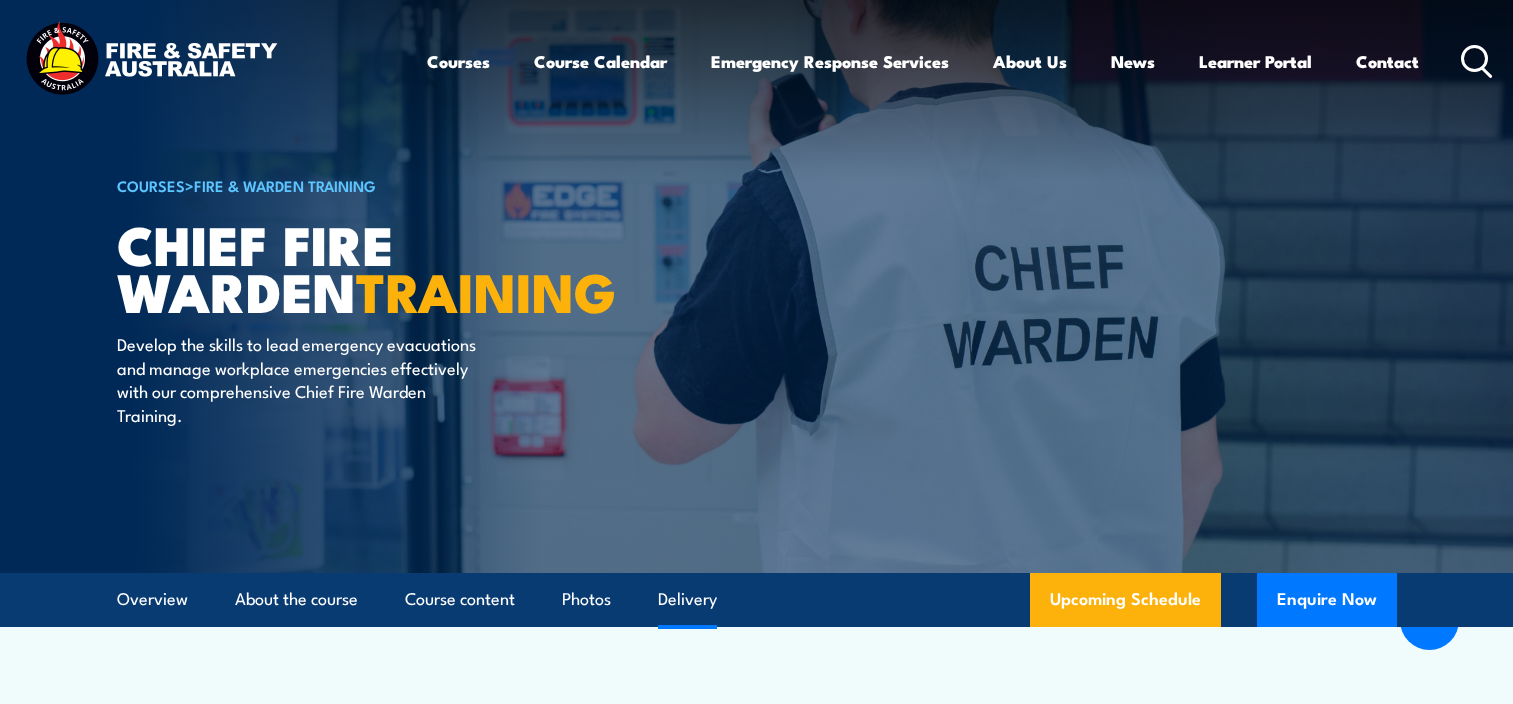 scroll, scrollTop: 3420, scrollLeft: 0, axis: vertical 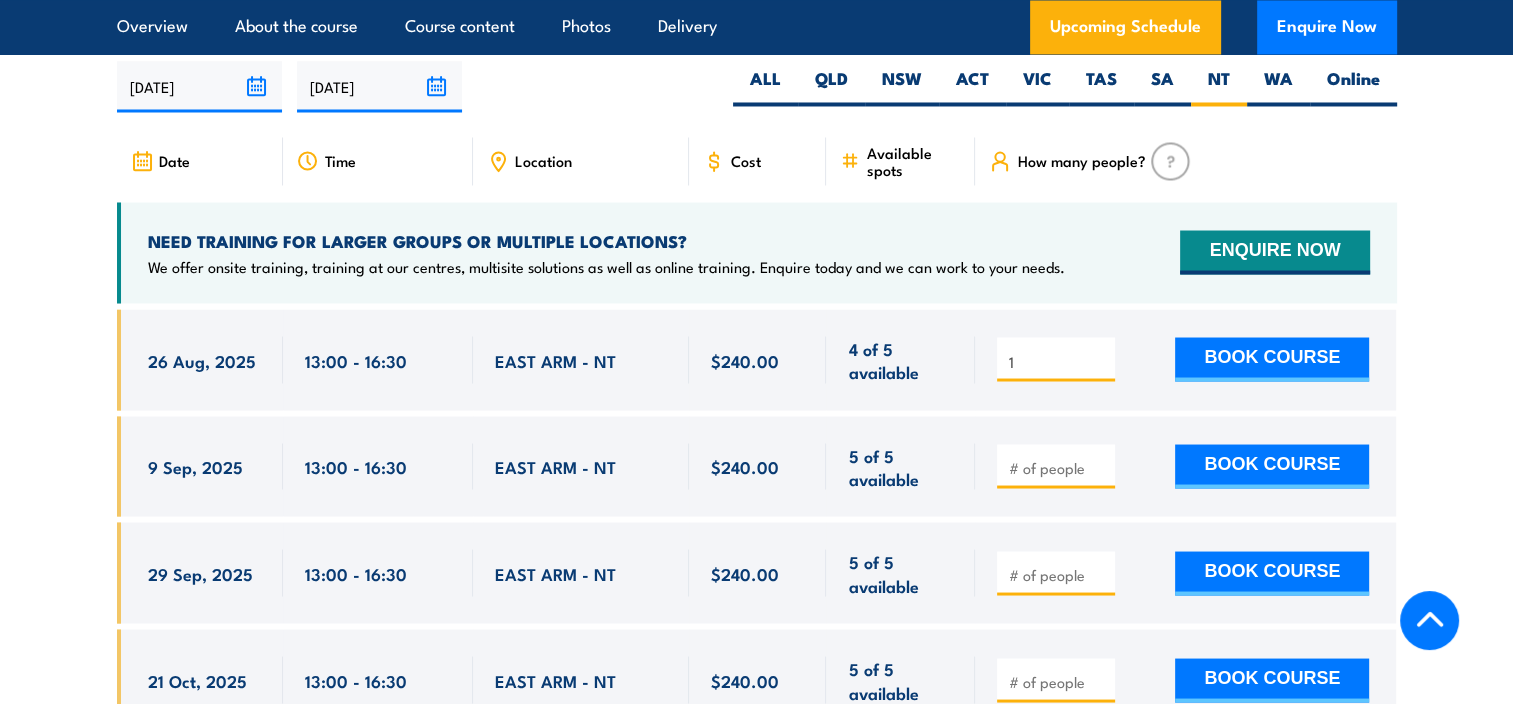 click on "1" at bounding box center (1058, 361) 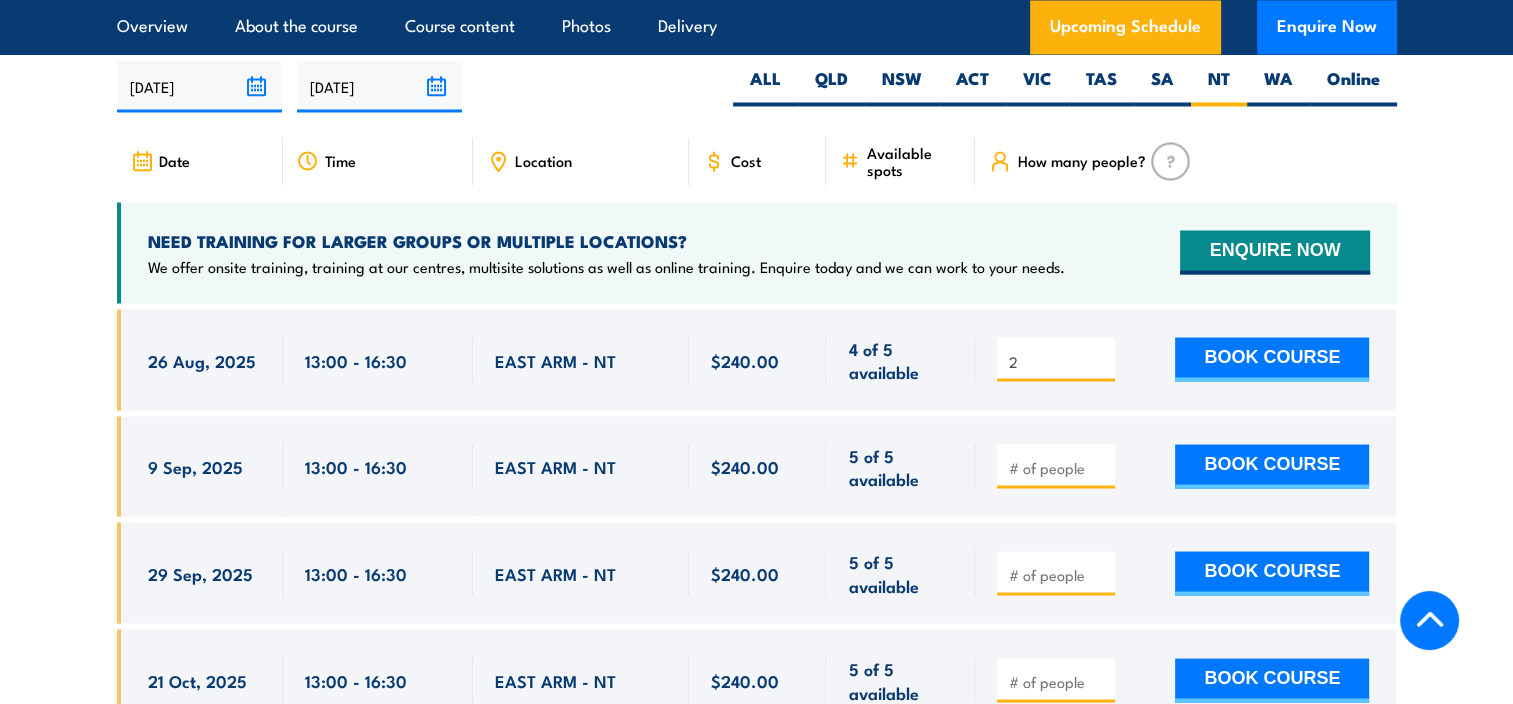 type on "2" 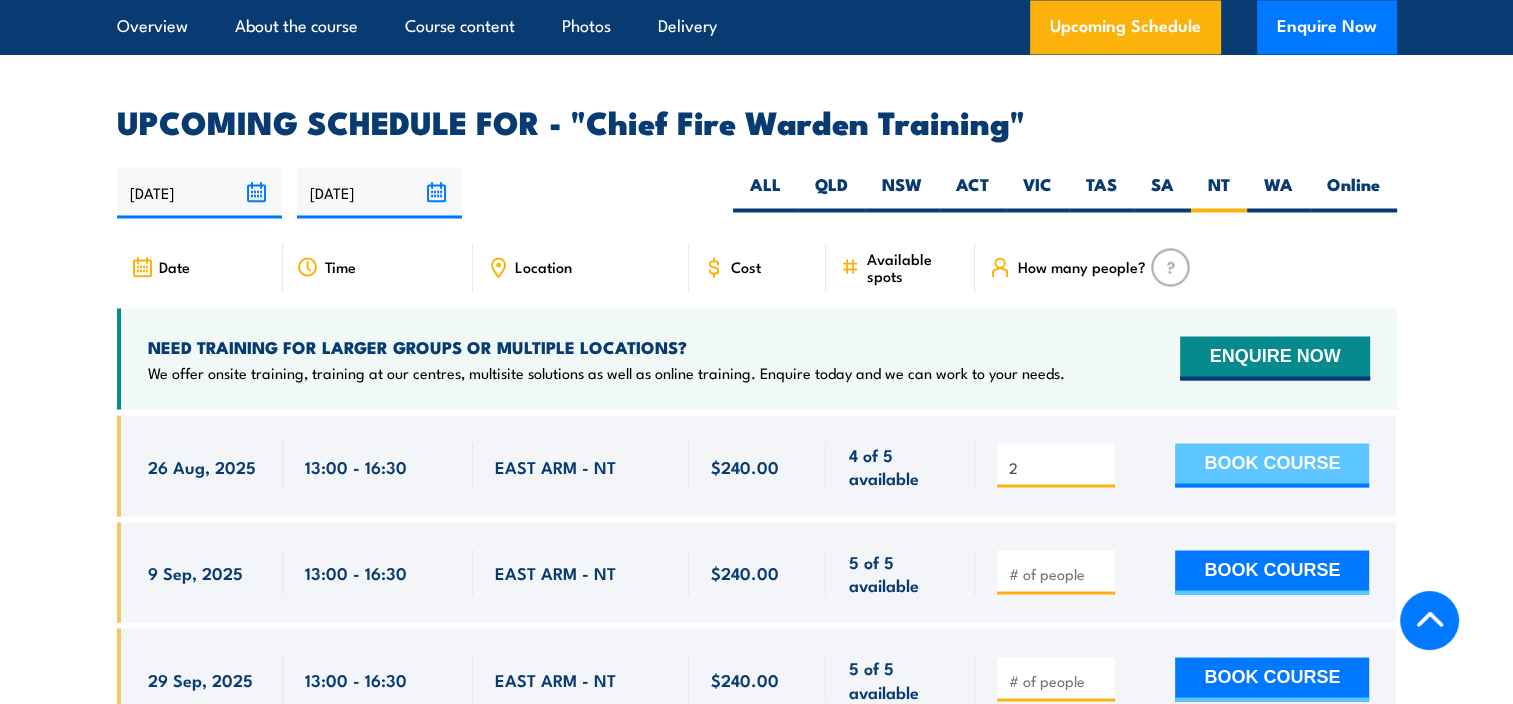 scroll, scrollTop: 3566, scrollLeft: 0, axis: vertical 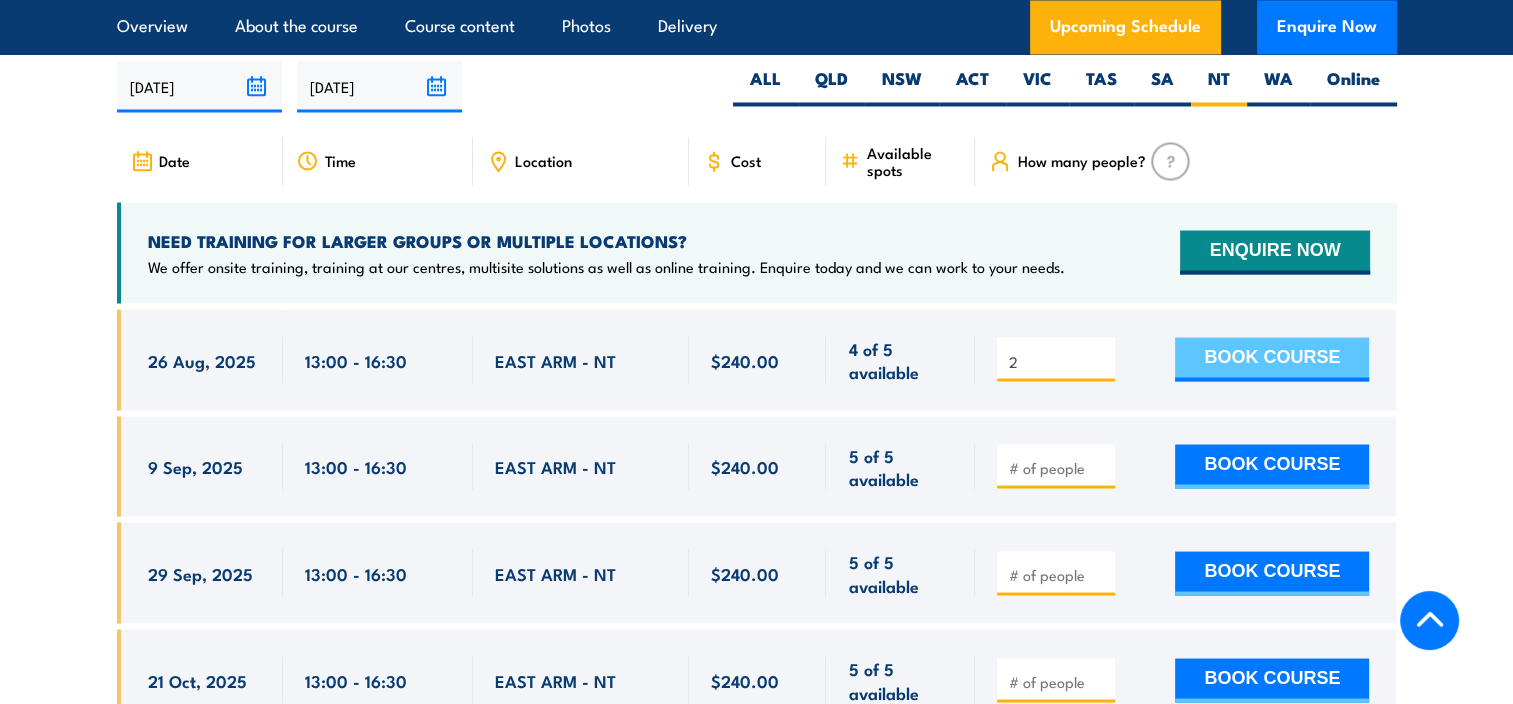 click on "BOOK COURSE" at bounding box center (1272, 359) 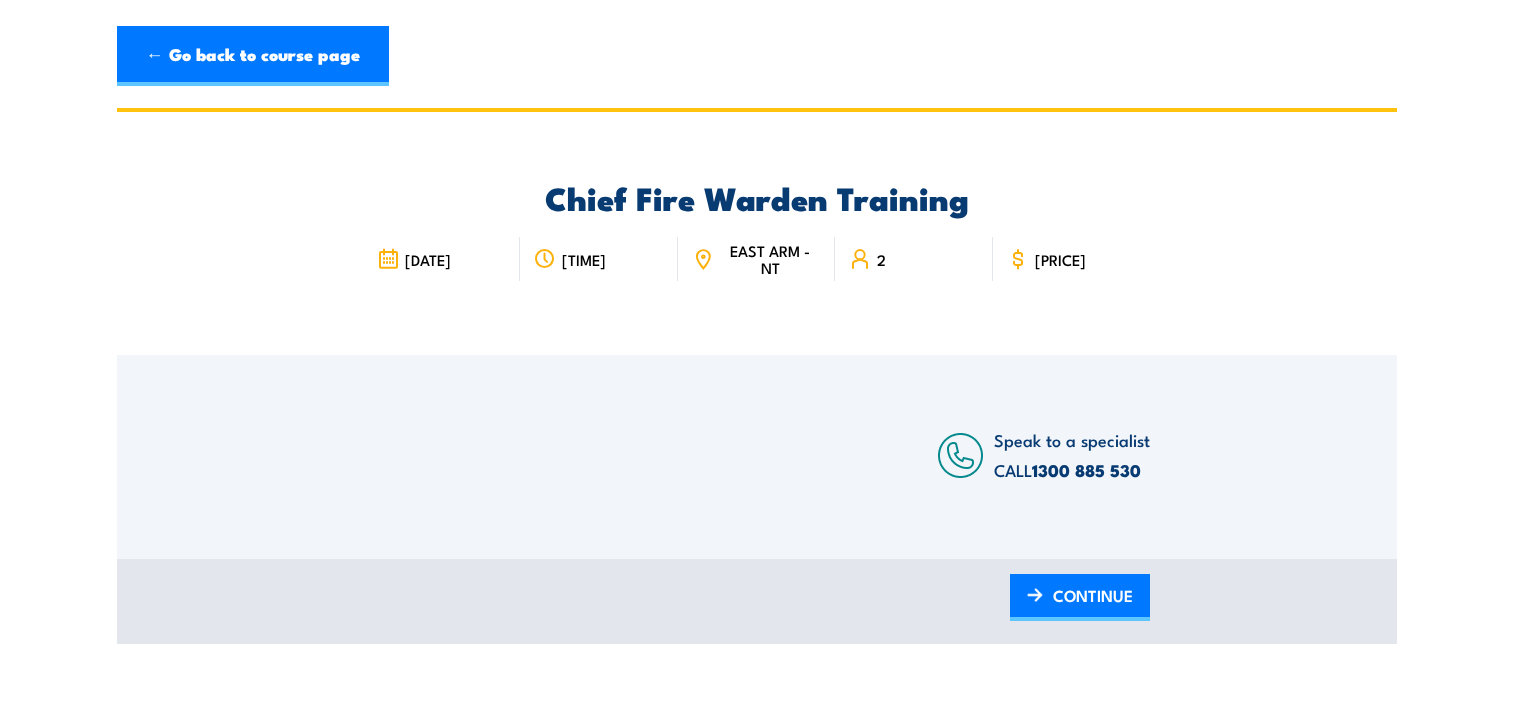 scroll, scrollTop: 0, scrollLeft: 0, axis: both 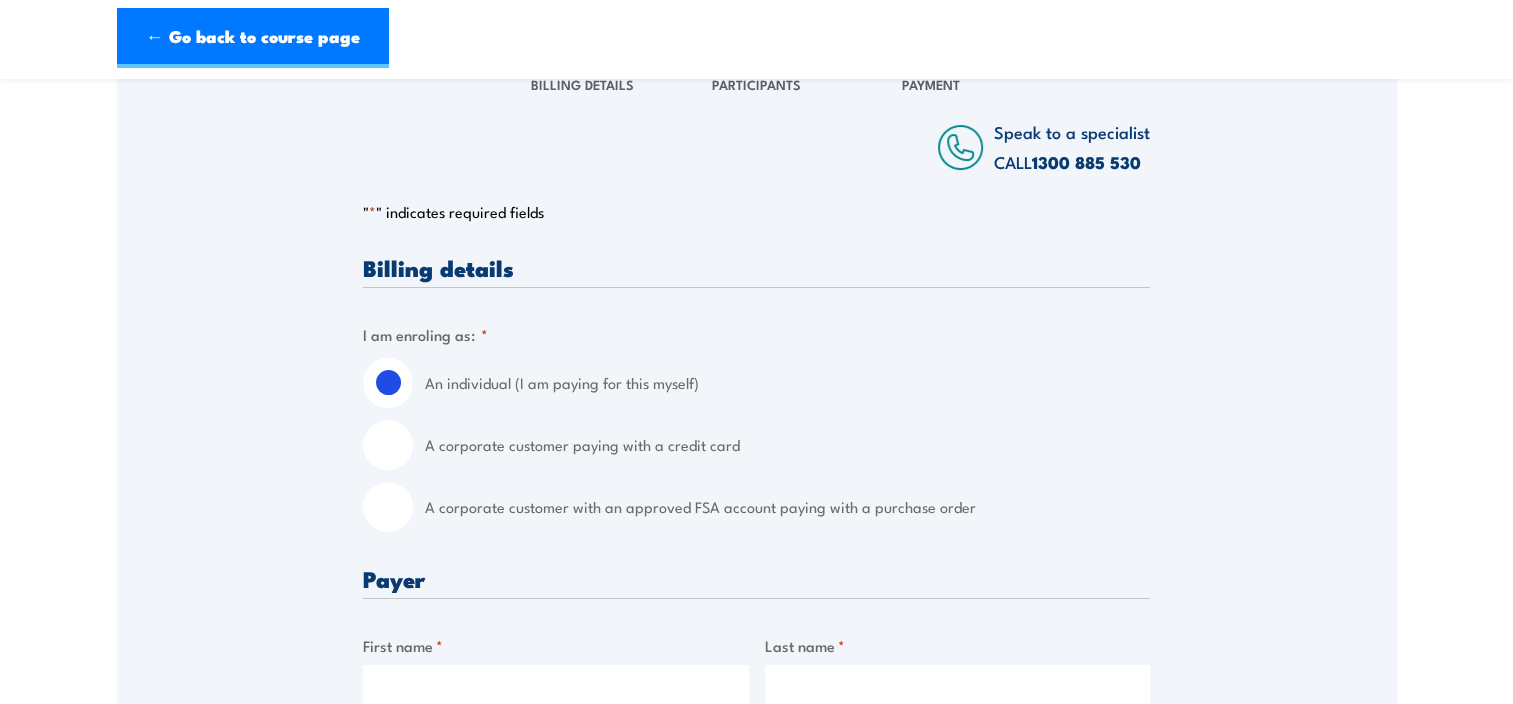 click on "A corporate customer with an approved FSA account paying with a purchase order" at bounding box center (388, 507) 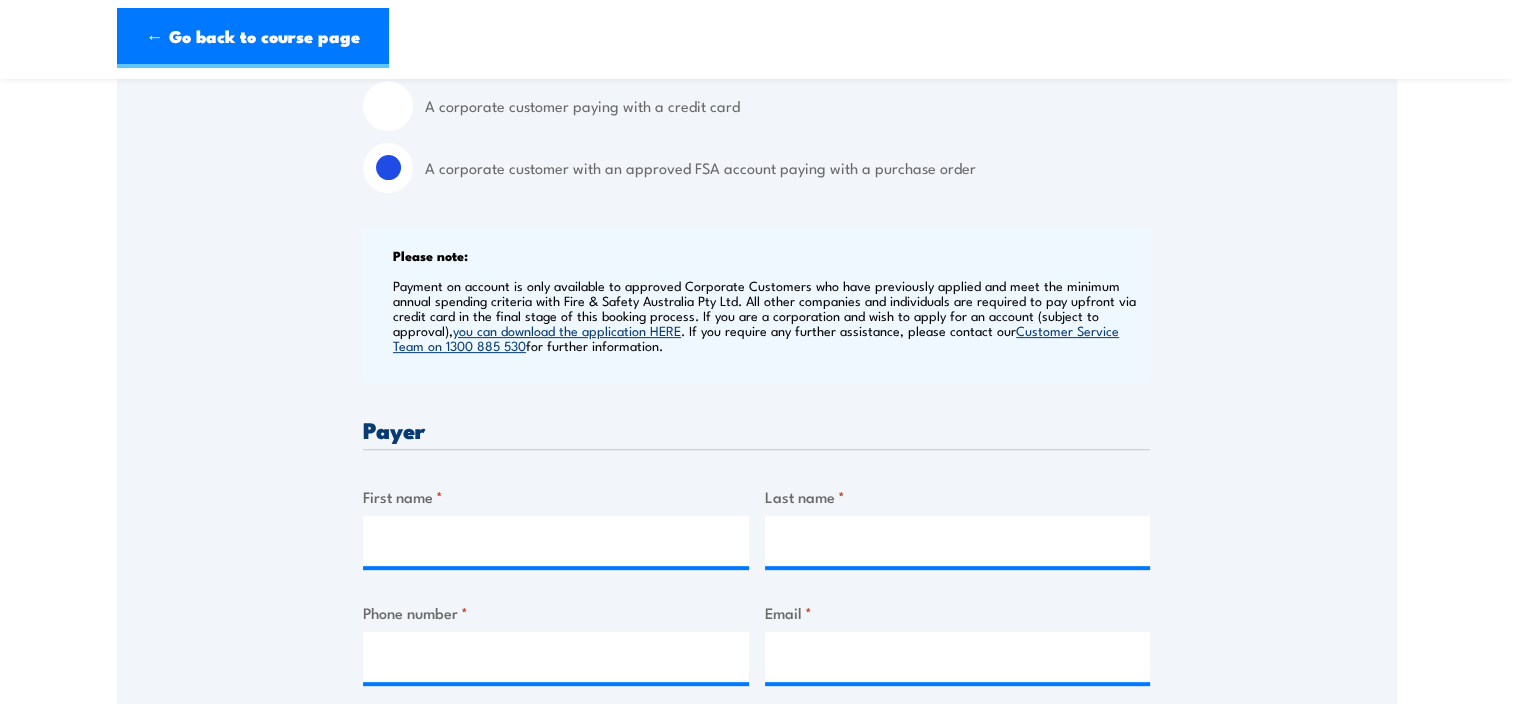 scroll, scrollTop: 700, scrollLeft: 0, axis: vertical 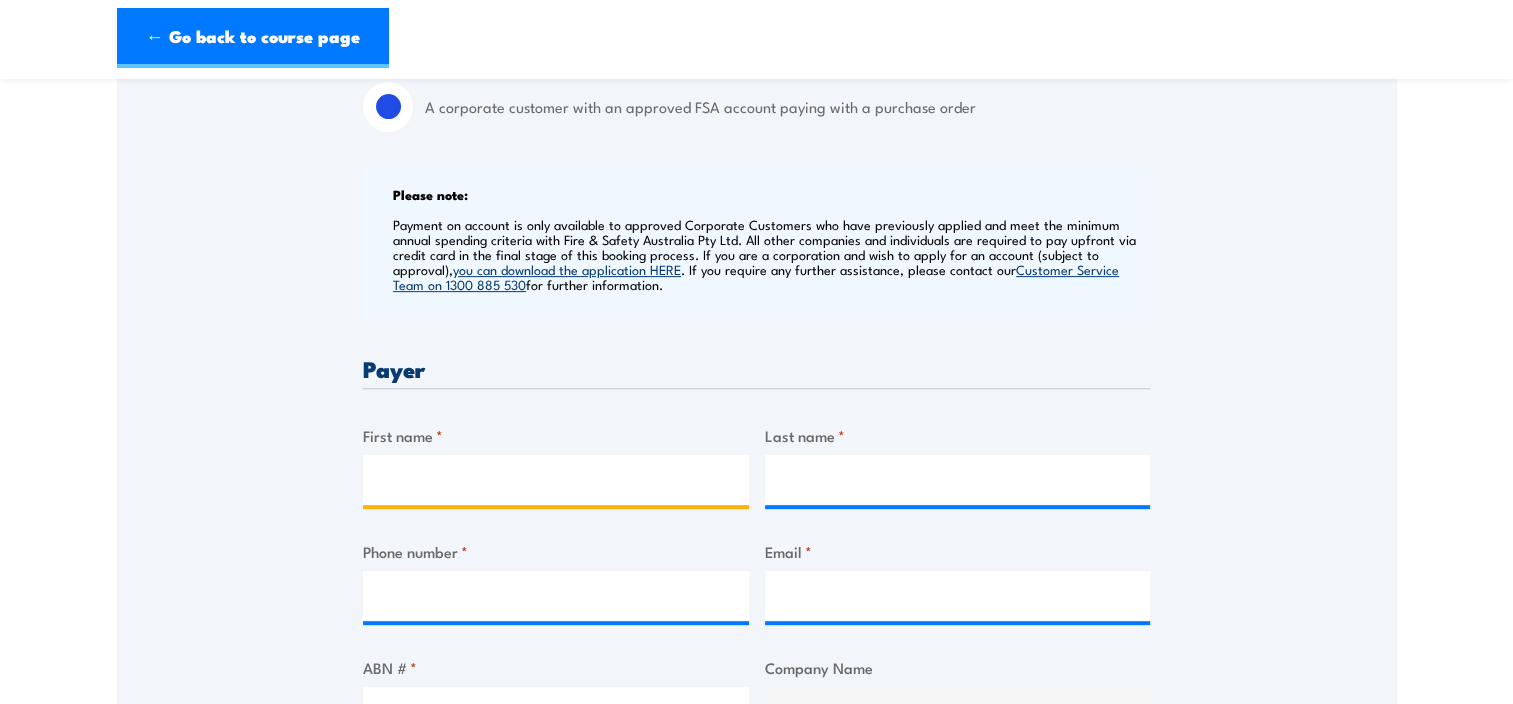 click on "First name *" at bounding box center (556, 480) 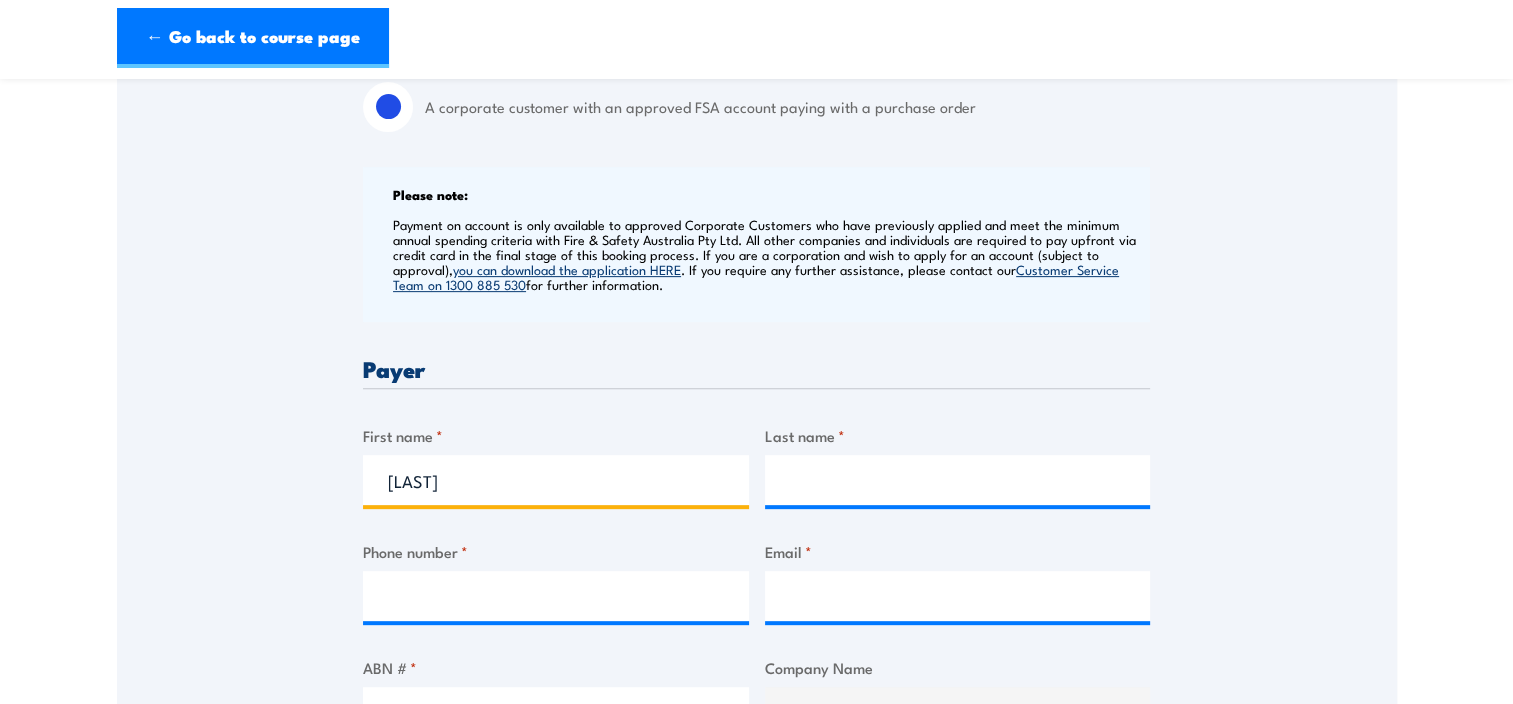 type on "Edson" 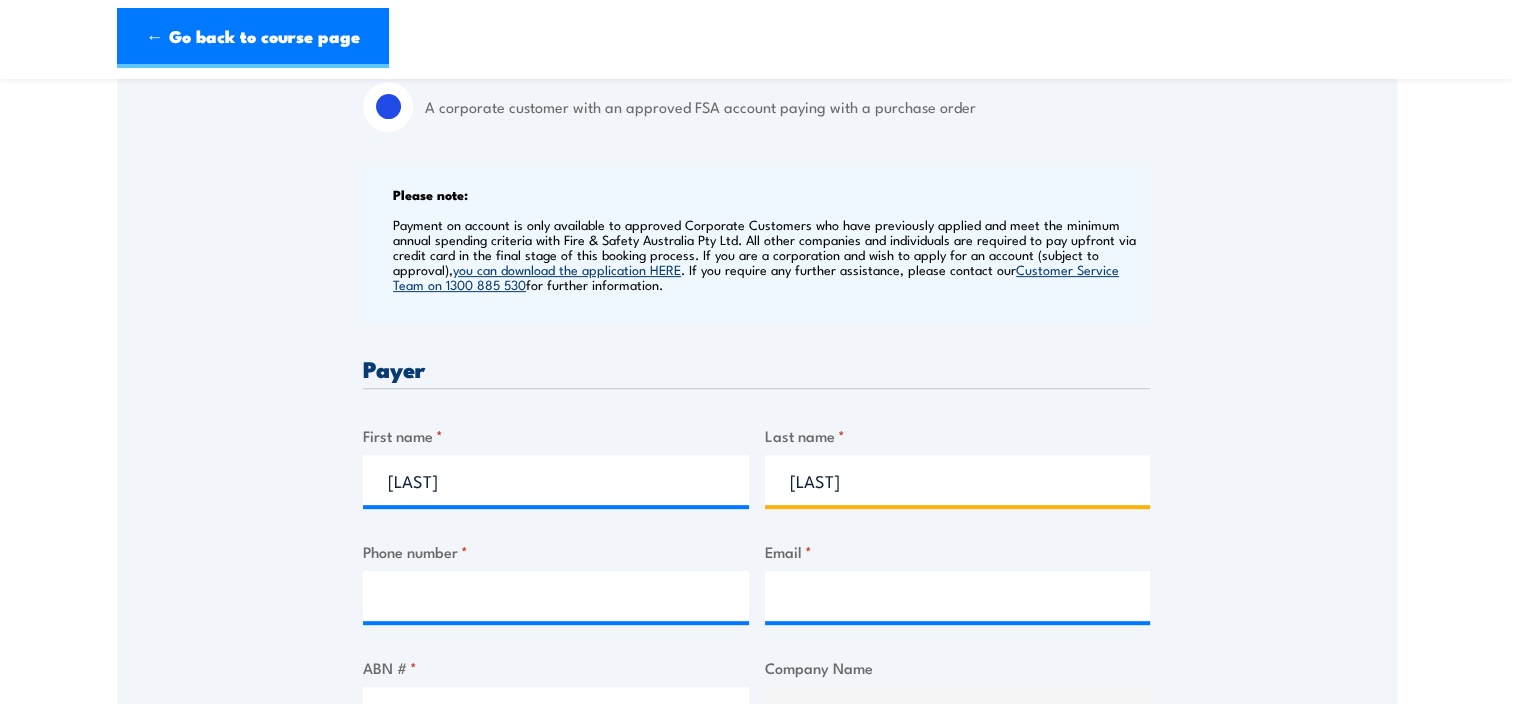 type on "Dos Reis" 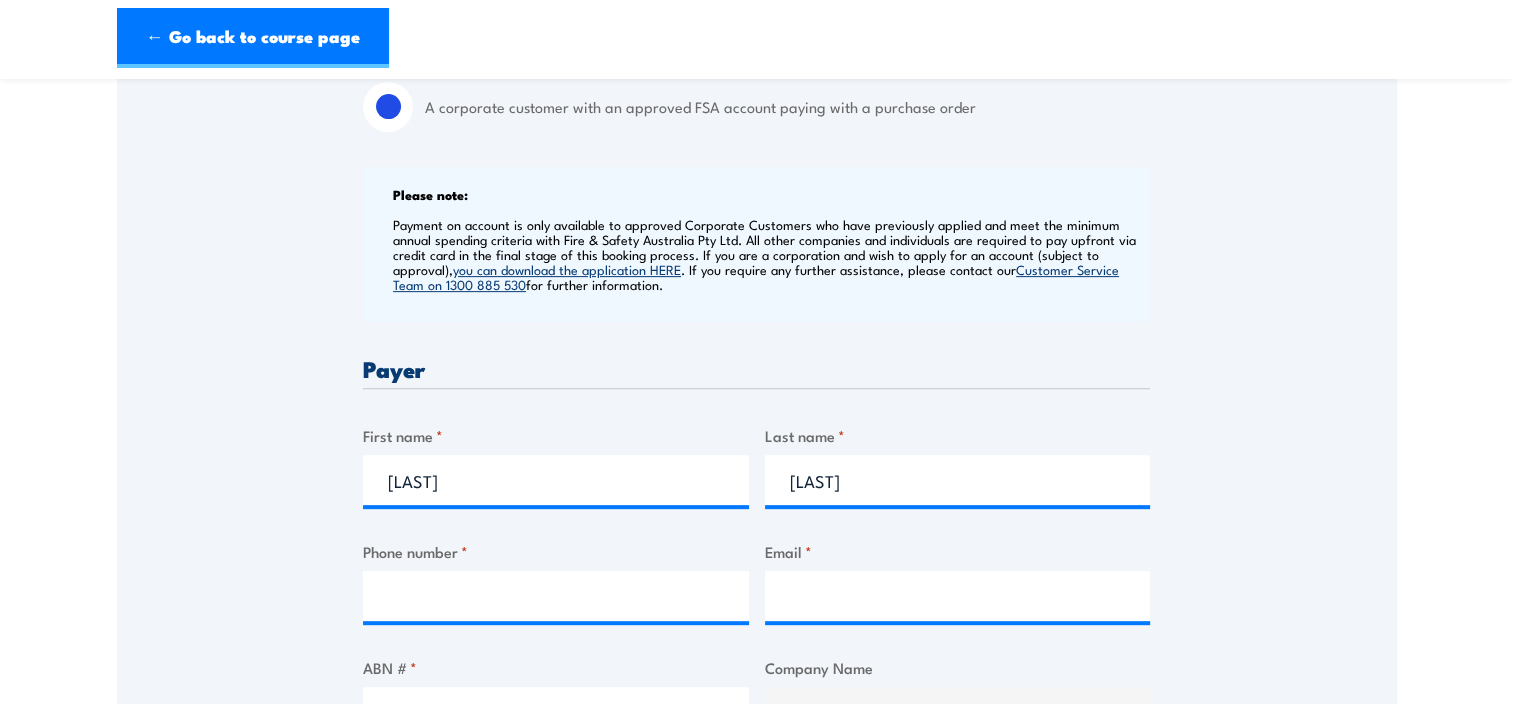 click on "Speak to a specialist
CALL  1300 885 530
CALL  1300 885 530
" * " indicates required fields
1 Billing Details 2 Participants 3 Payment
Billing details I am enroling as: *
An individual (I am paying for this myself)
A corporate customer paying with a credit card
*" at bounding box center (757, 789) 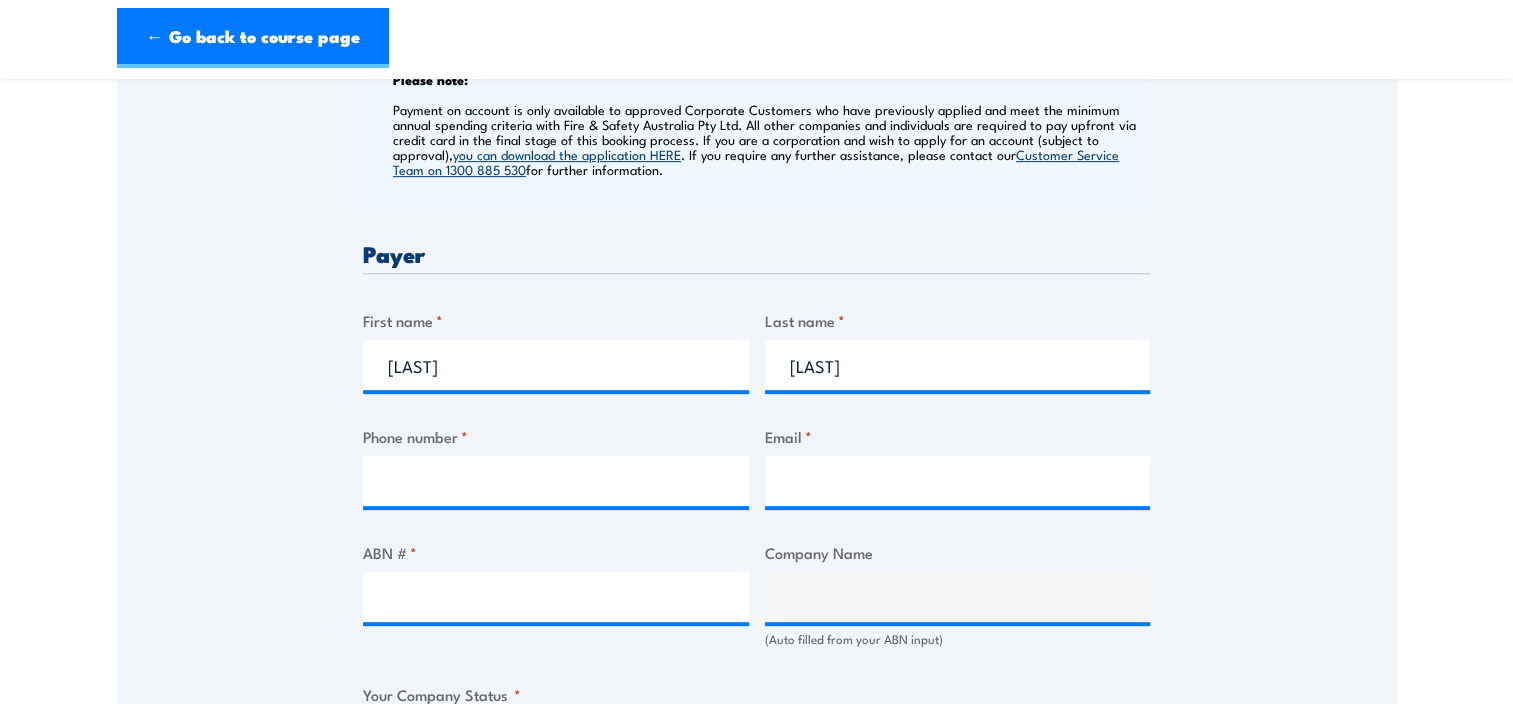 scroll, scrollTop: 800, scrollLeft: 0, axis: vertical 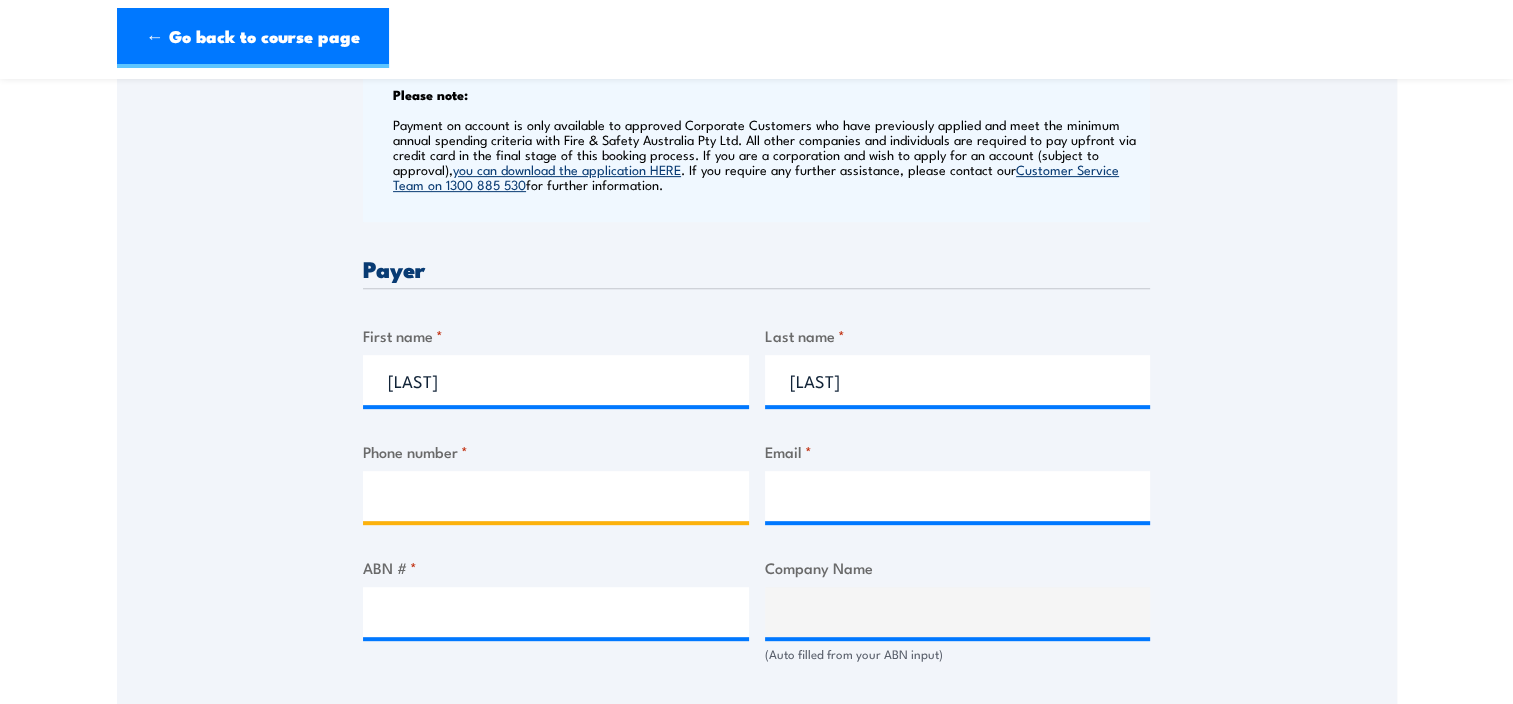 click on "Phone number *" at bounding box center (556, 496) 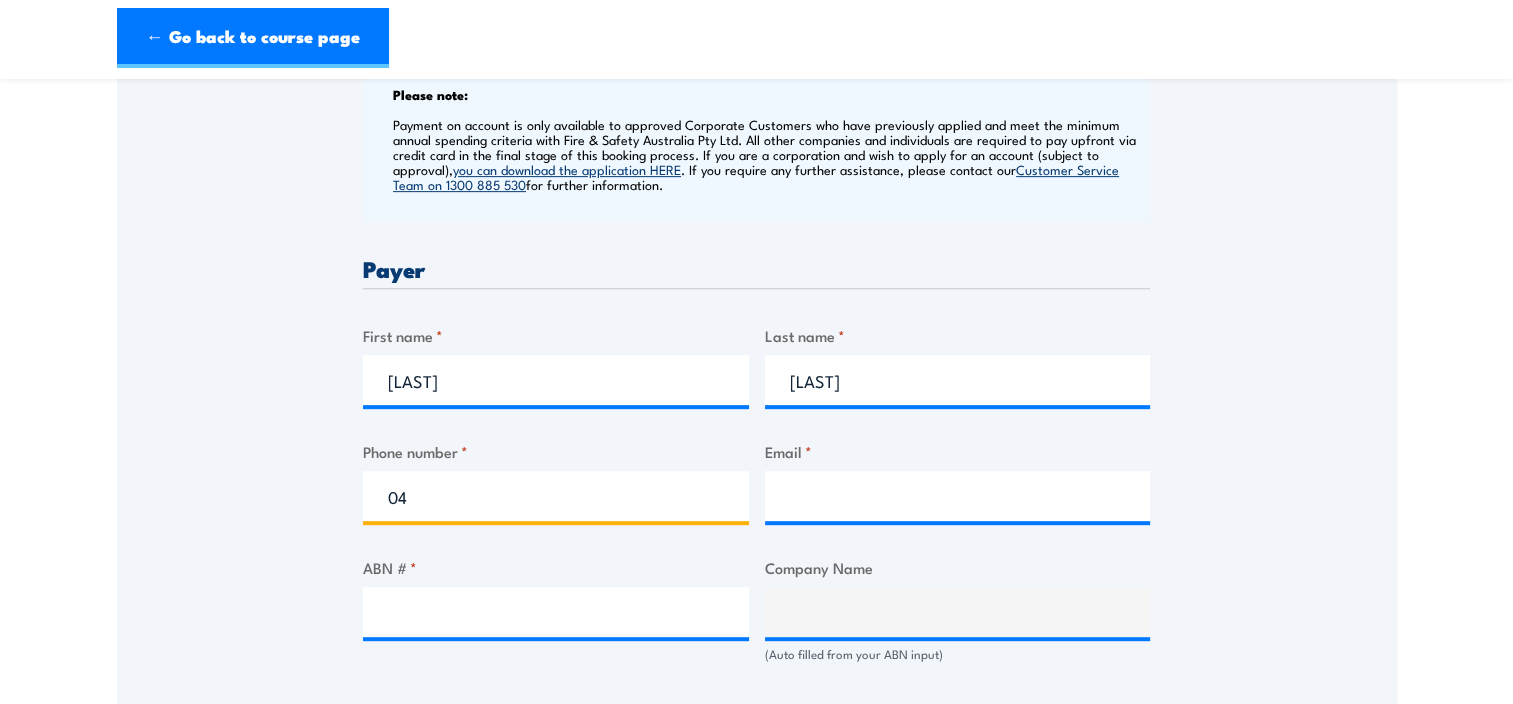 type on "0478283041" 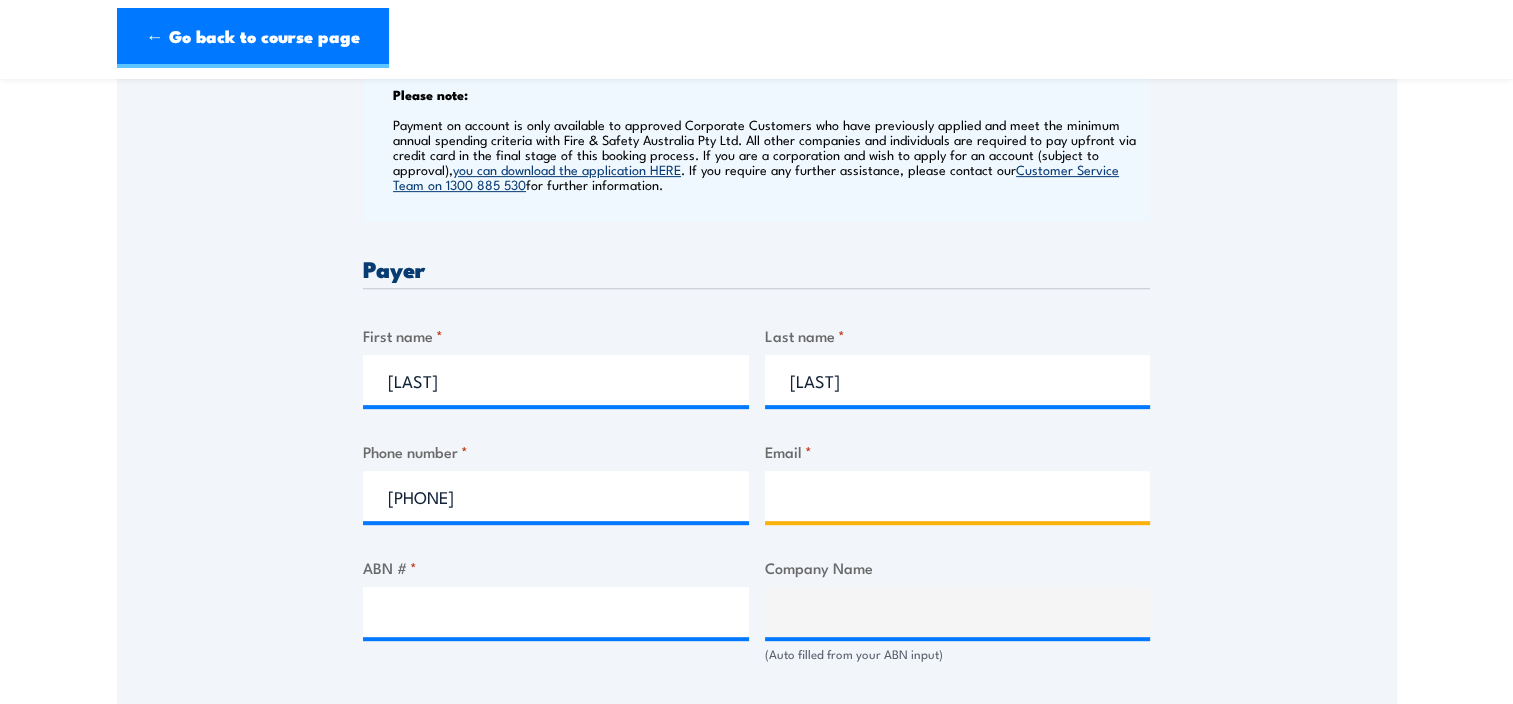 type on "edson.dosreis@dnata.com.au" 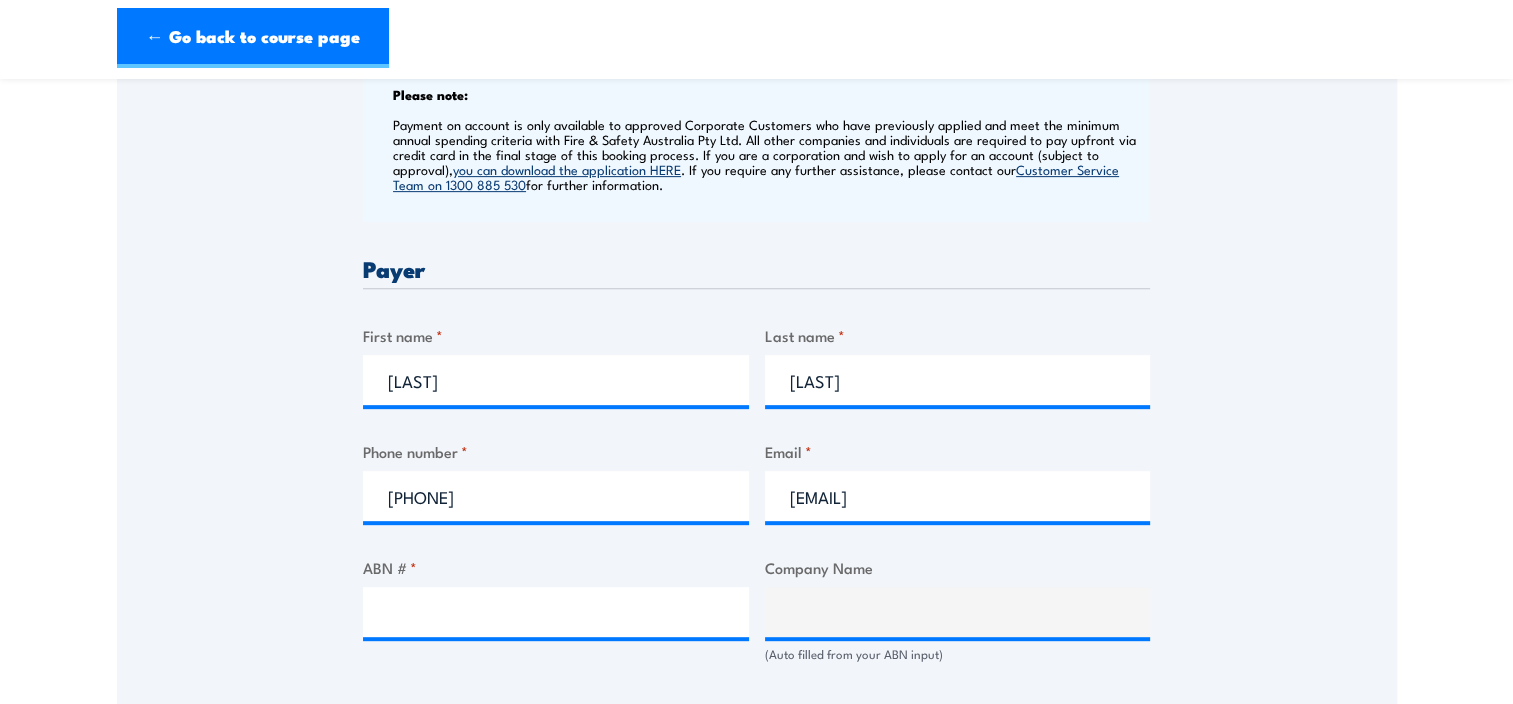 click on "Speak to a specialist
CALL  1300 885 530
CALL  1300 885 530
" * " indicates required fields
1 Billing Details 2 Participants 3 Payment
Billing details I am enroling as: *
An individual (I am paying for this myself)
A corporate customer paying with a credit card
*" at bounding box center [757, 689] 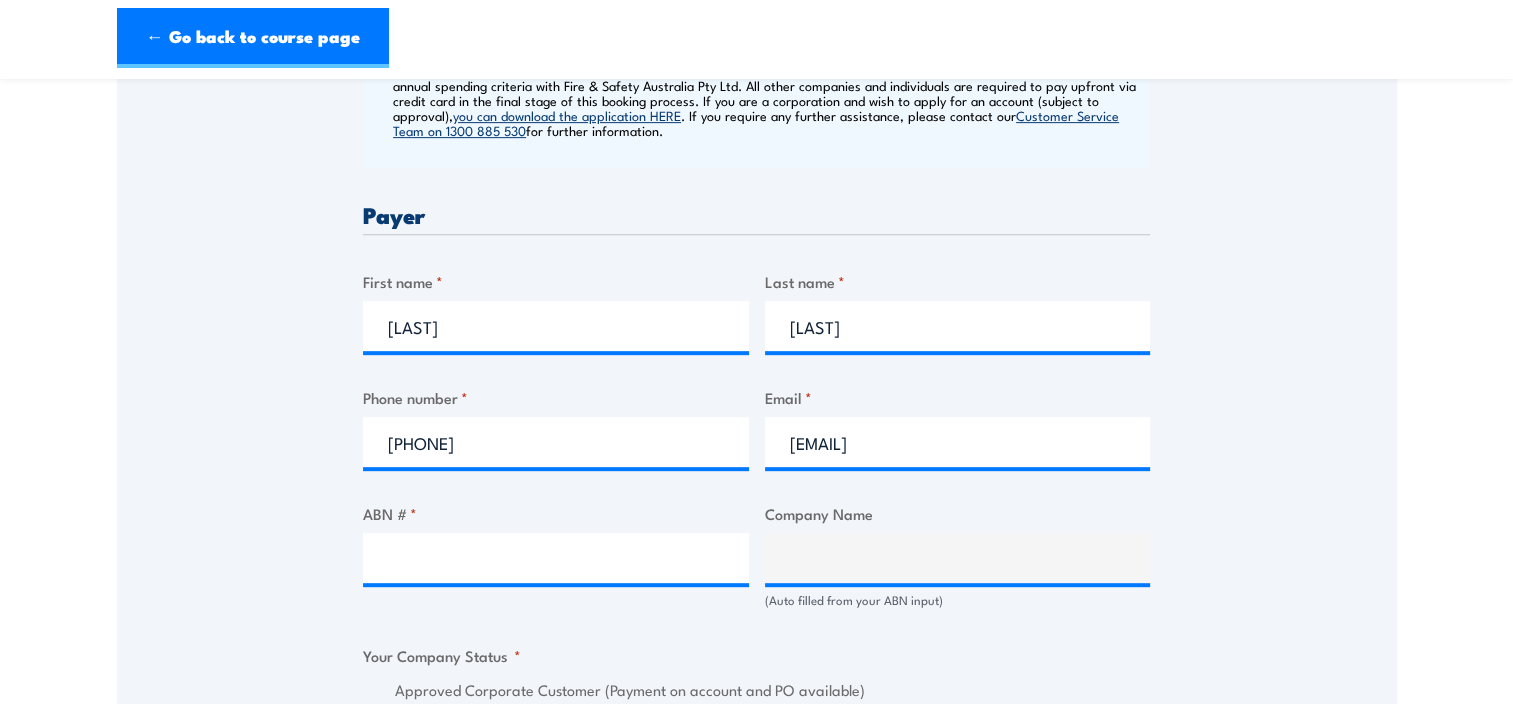 scroll, scrollTop: 900, scrollLeft: 0, axis: vertical 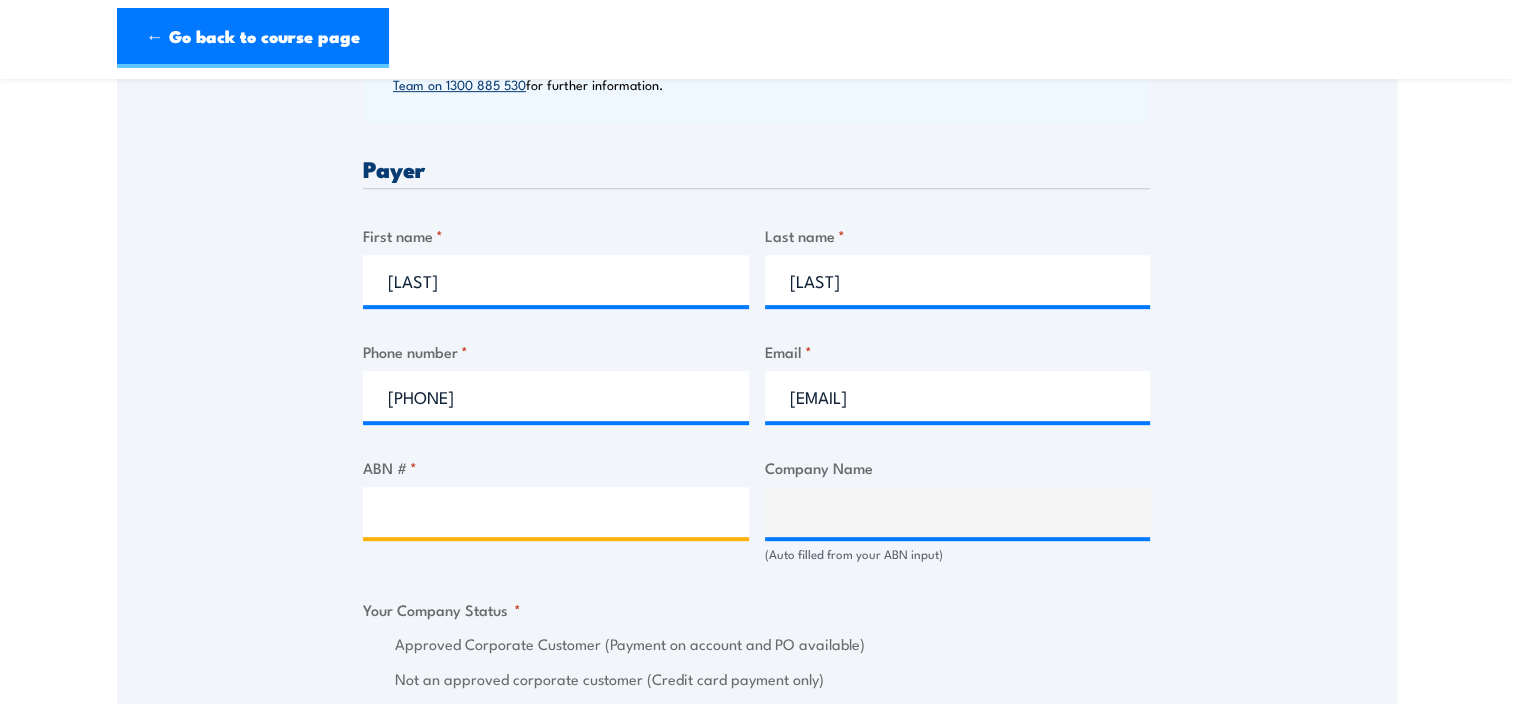 click on "ABN # *" at bounding box center (556, 512) 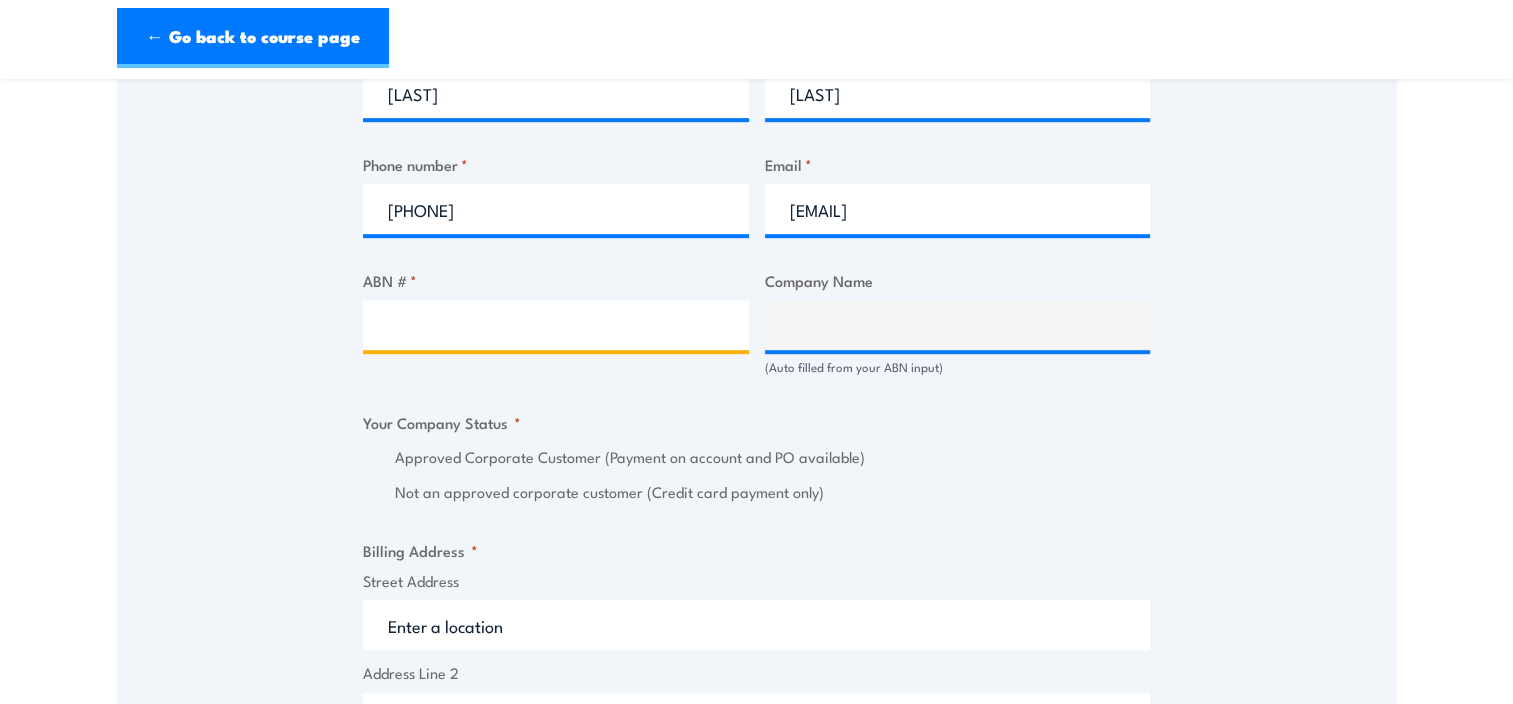 scroll, scrollTop: 1100, scrollLeft: 0, axis: vertical 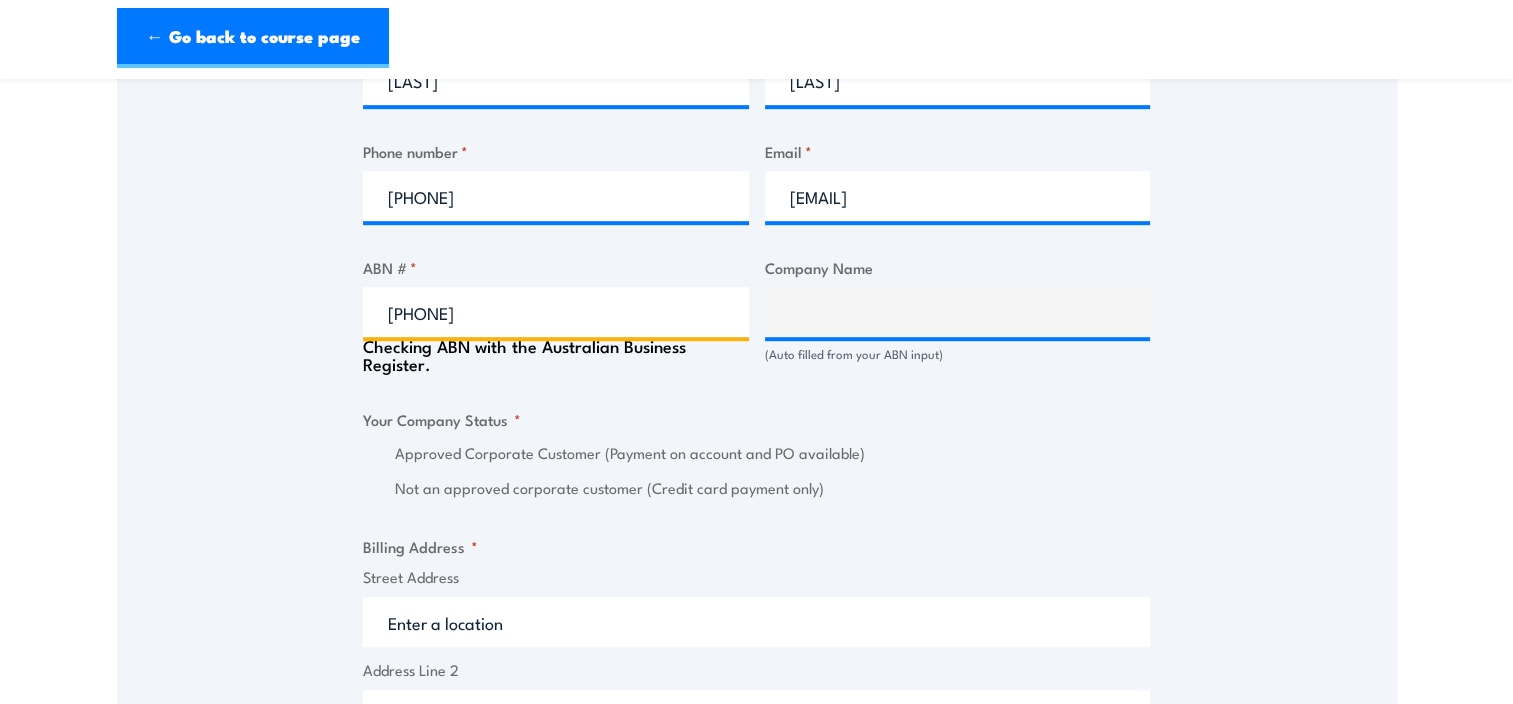 type on "30098319790" 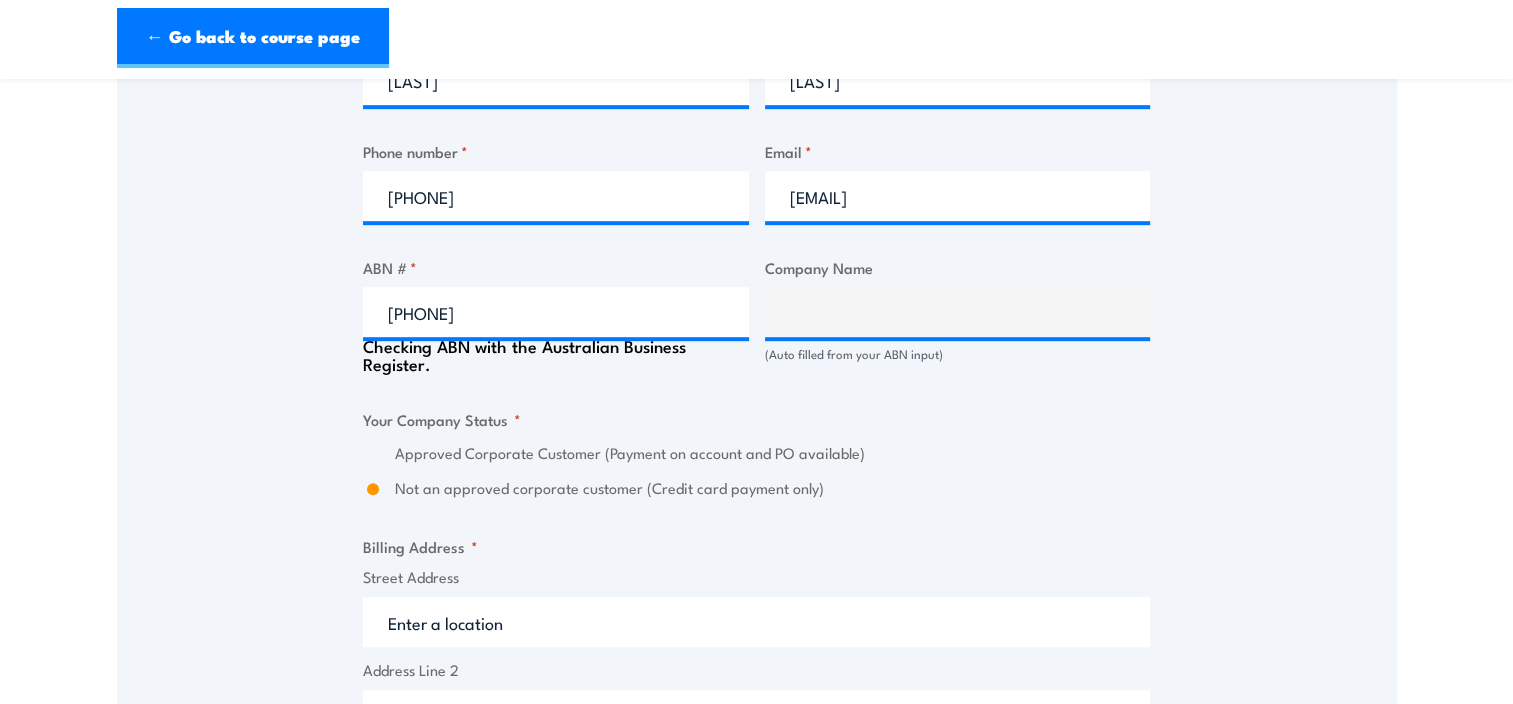 type on "DNATA AIRPORT SERVICES PTY LTD" 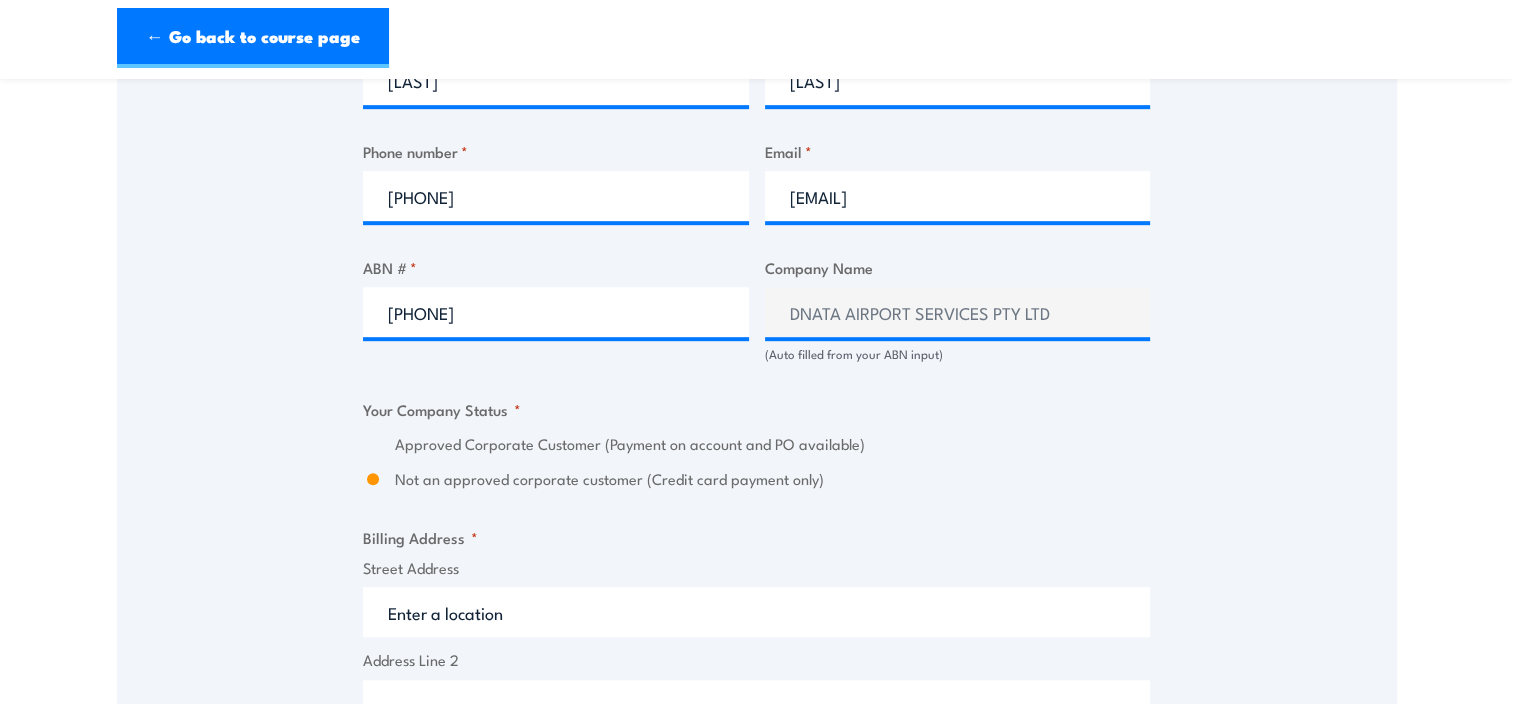 click on "Not an approved corporate customer (Credit card payment only)" at bounding box center (373, 479) 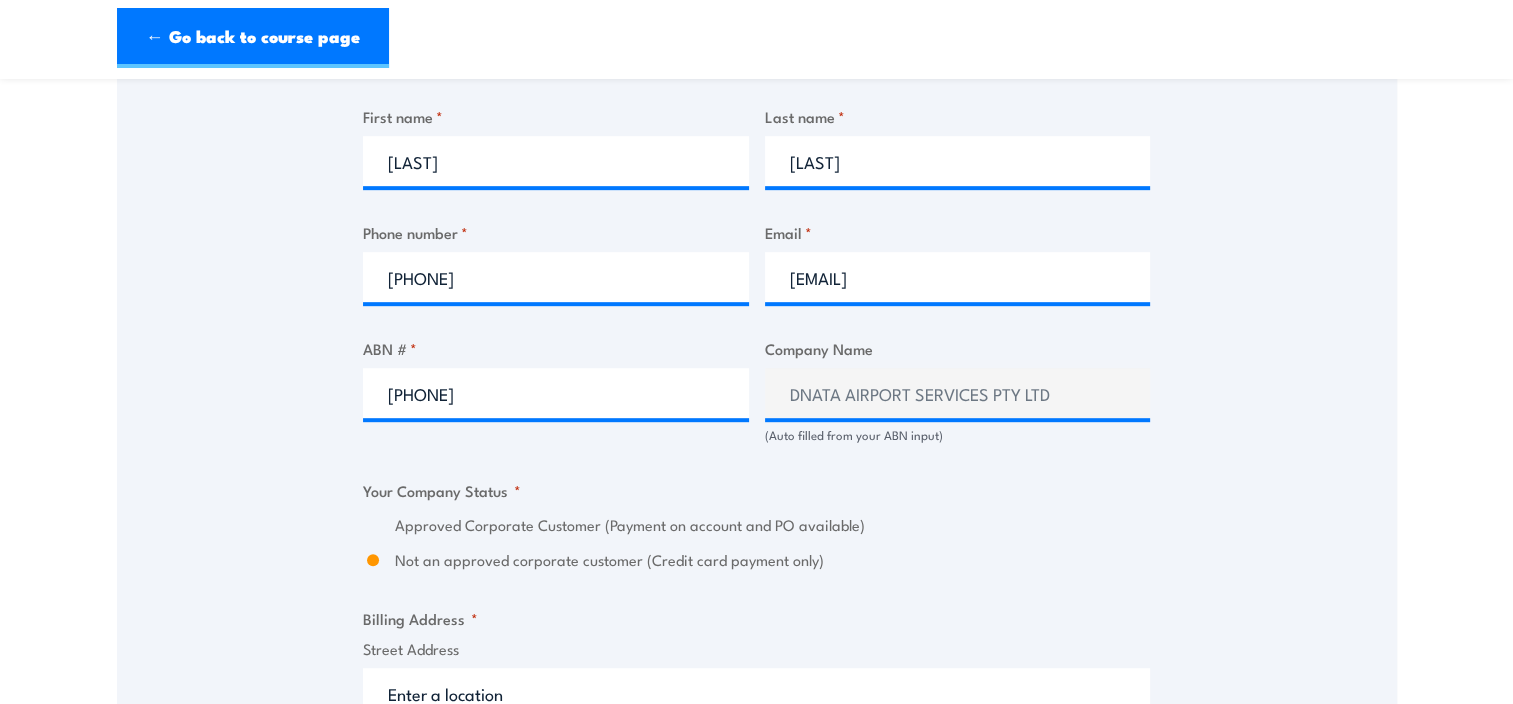 scroll, scrollTop: 1023, scrollLeft: 0, axis: vertical 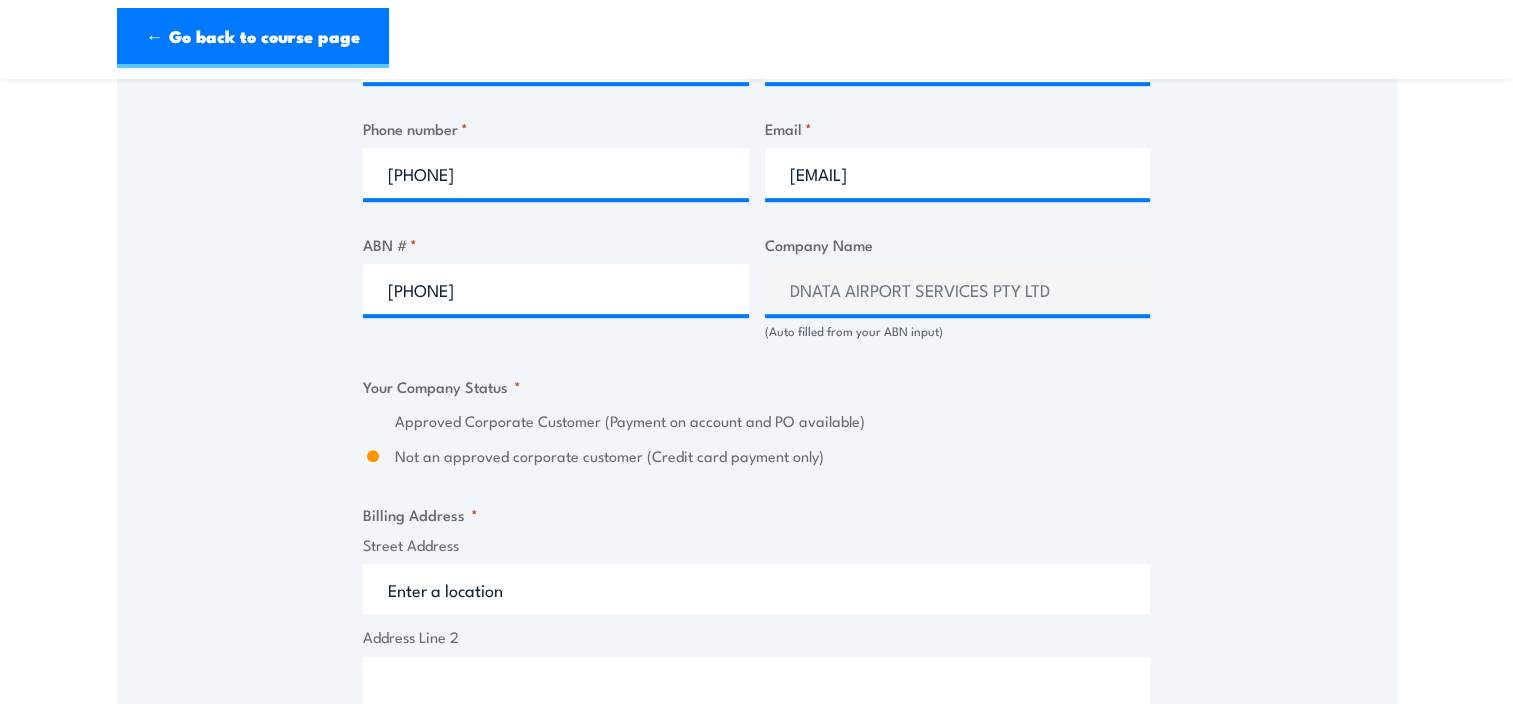click on "Not an approved corporate customer (Credit card payment only)" at bounding box center (373, 456) 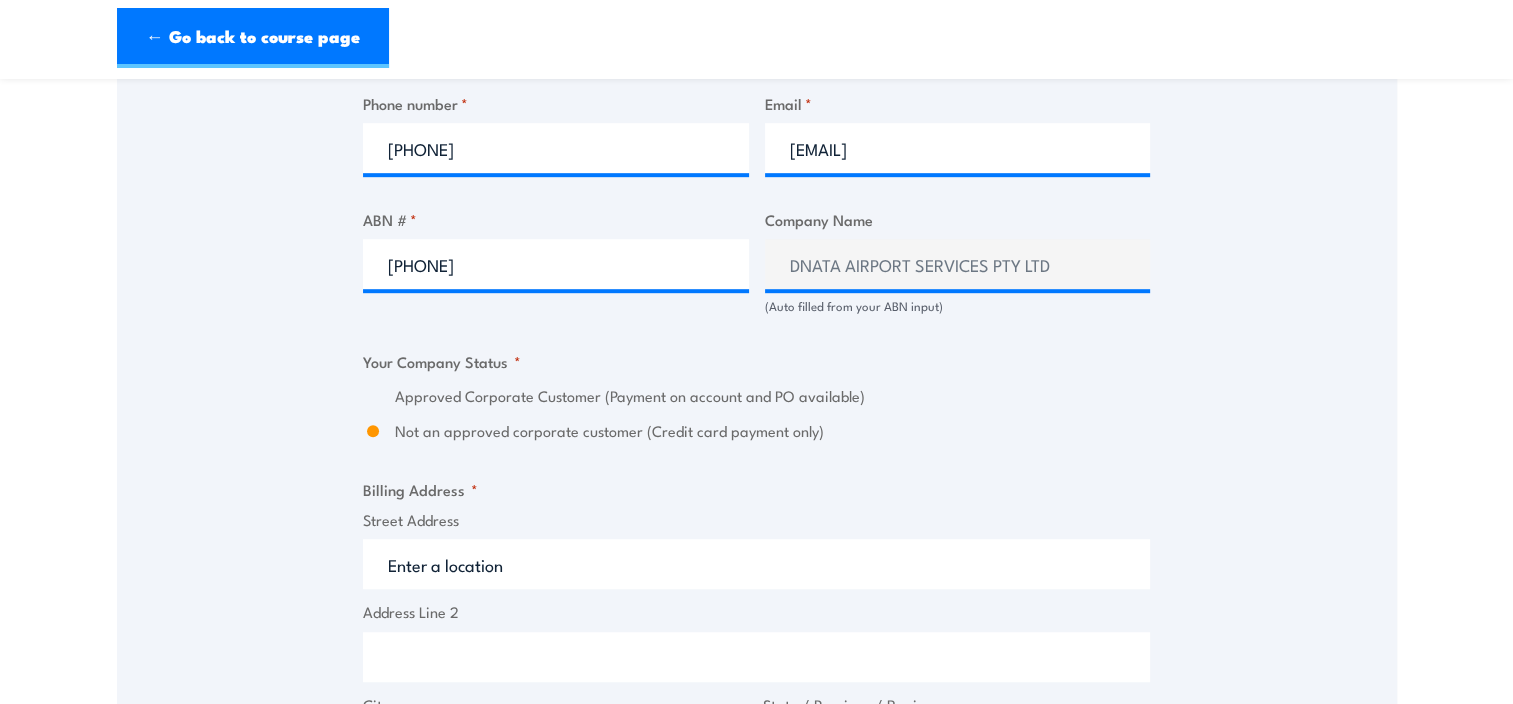 scroll, scrollTop: 1157, scrollLeft: 0, axis: vertical 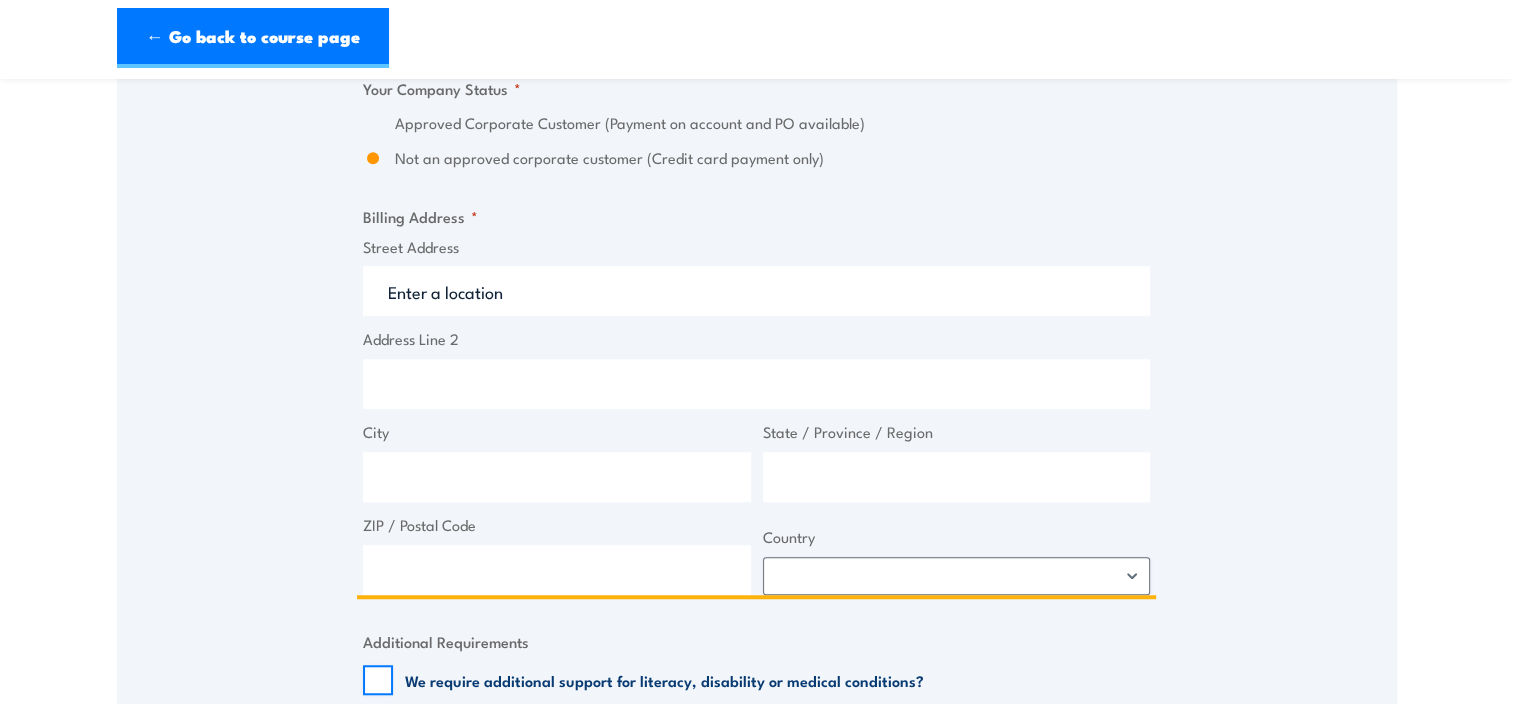 click on "Street Address" at bounding box center [756, 291] 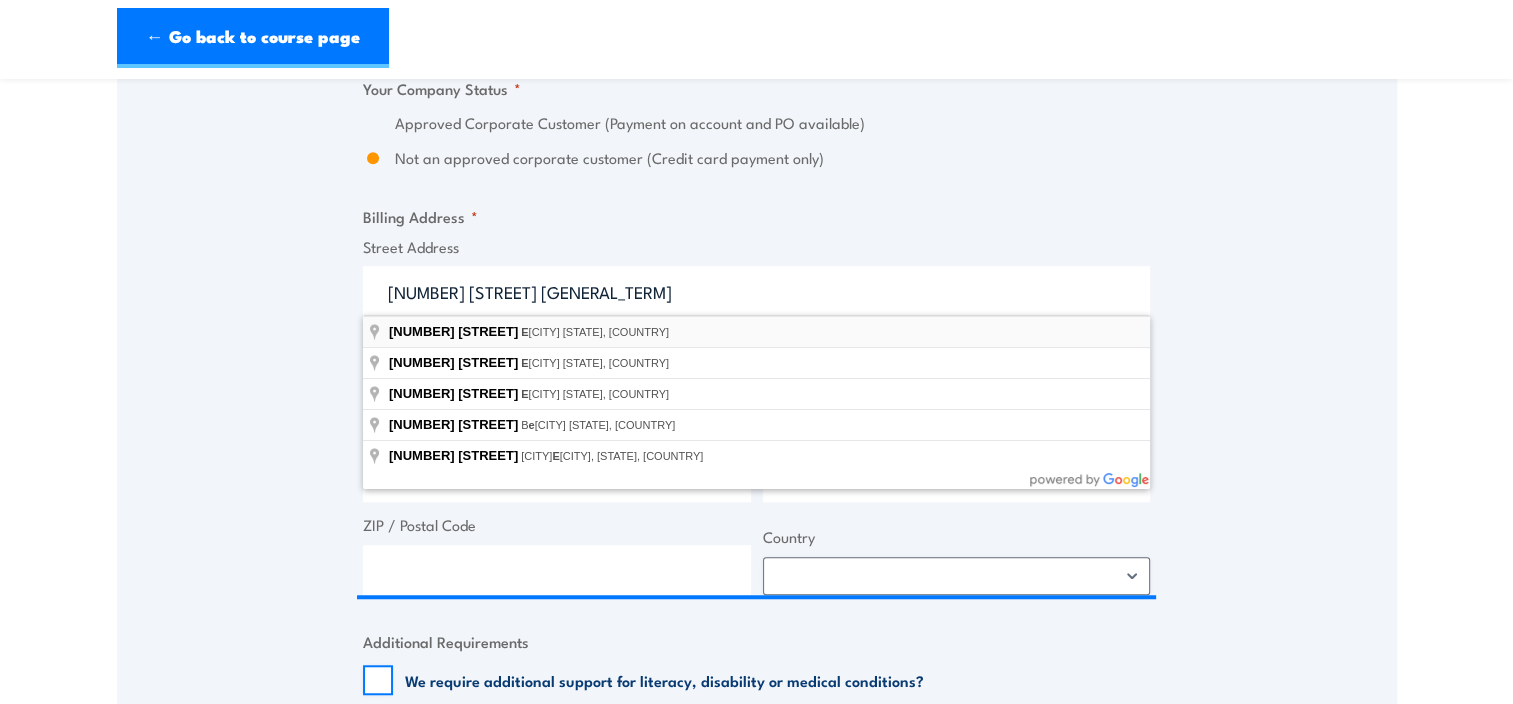 type on "4b Lancaster Road, Eaton NT, Australia" 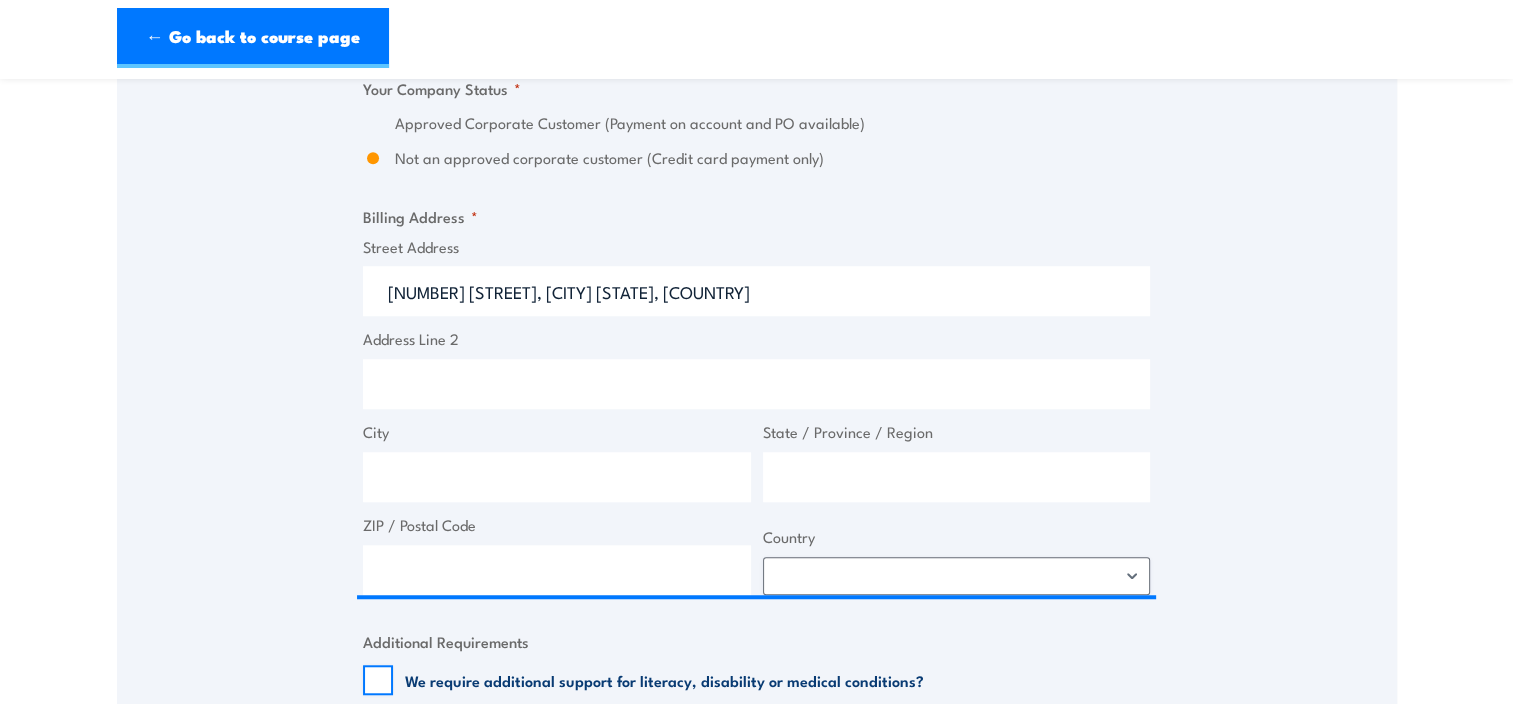 type on "4 Lancaster Rd" 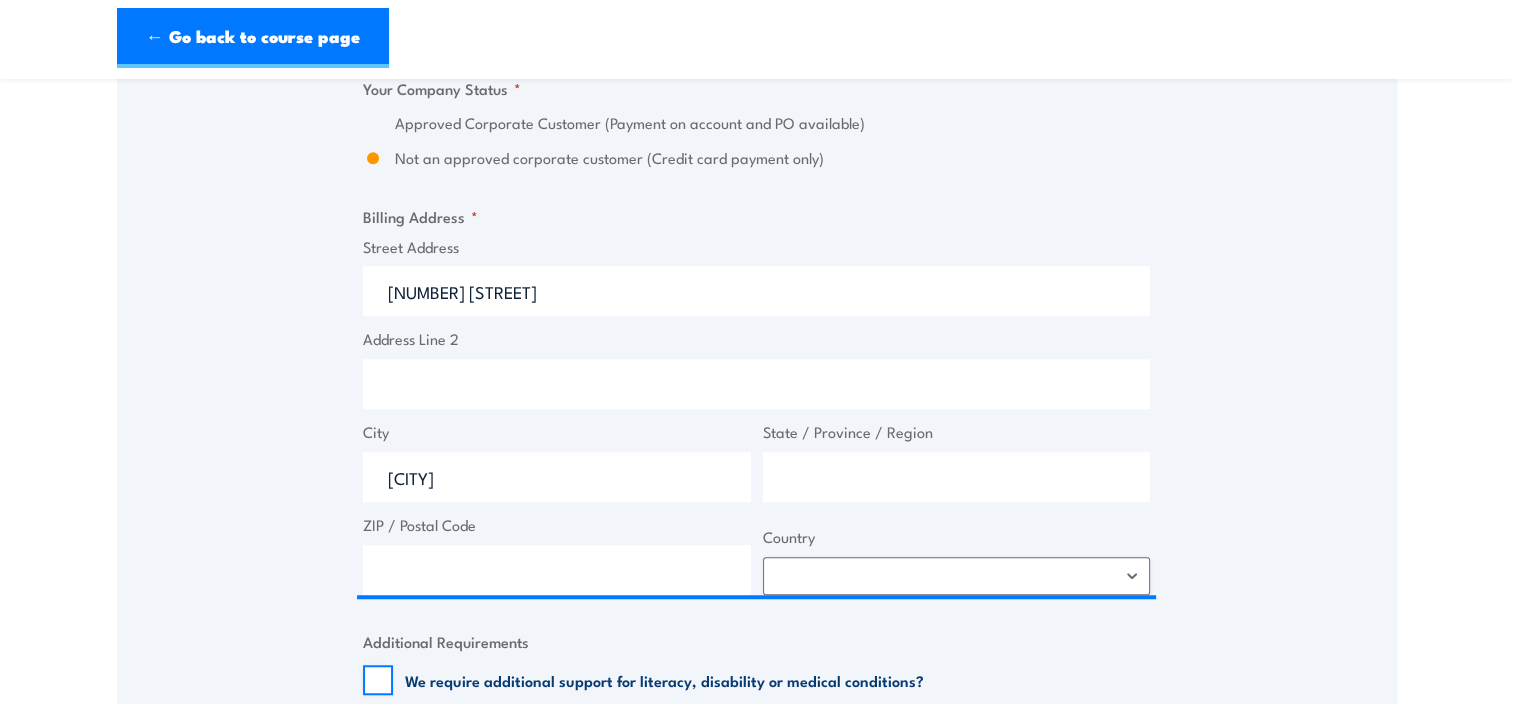 type on "Northern Territory" 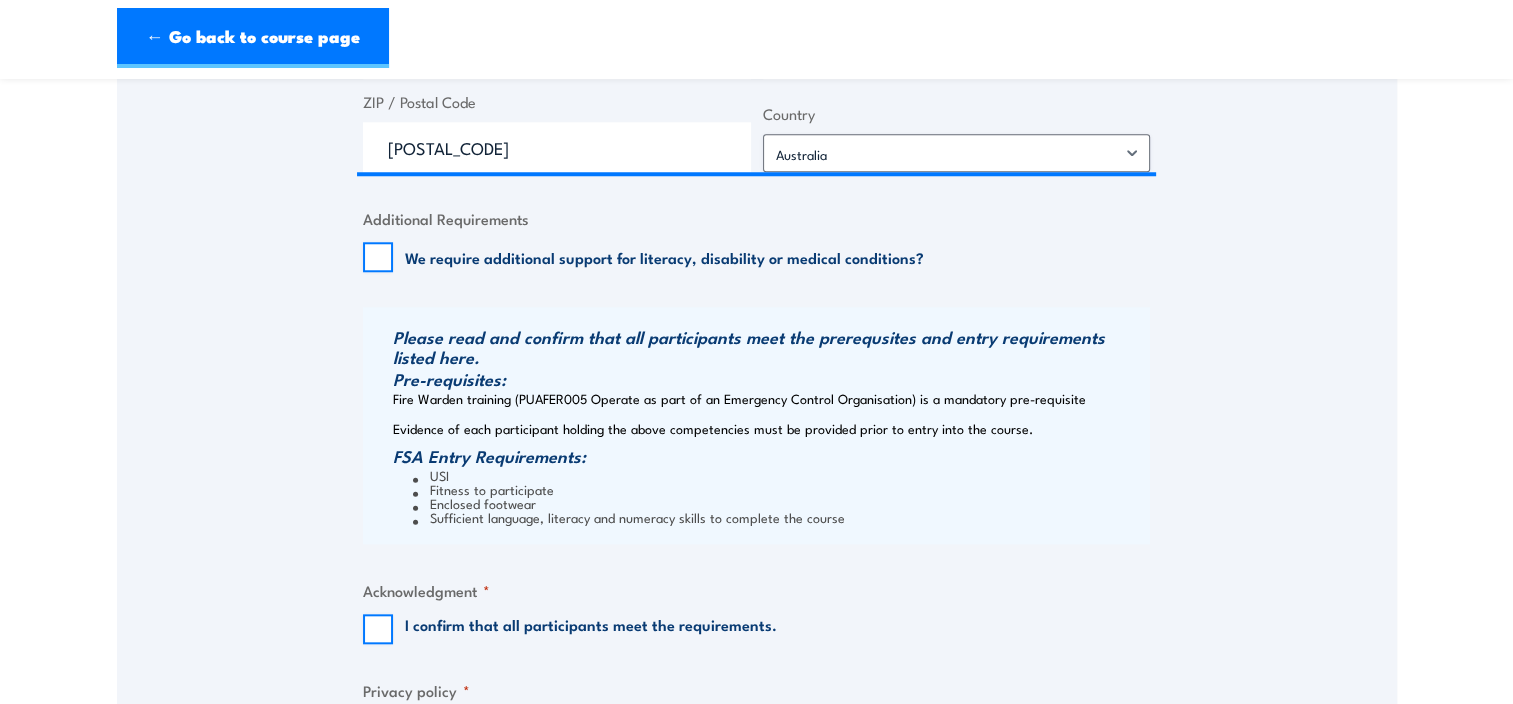 scroll, scrollTop: 2021, scrollLeft: 0, axis: vertical 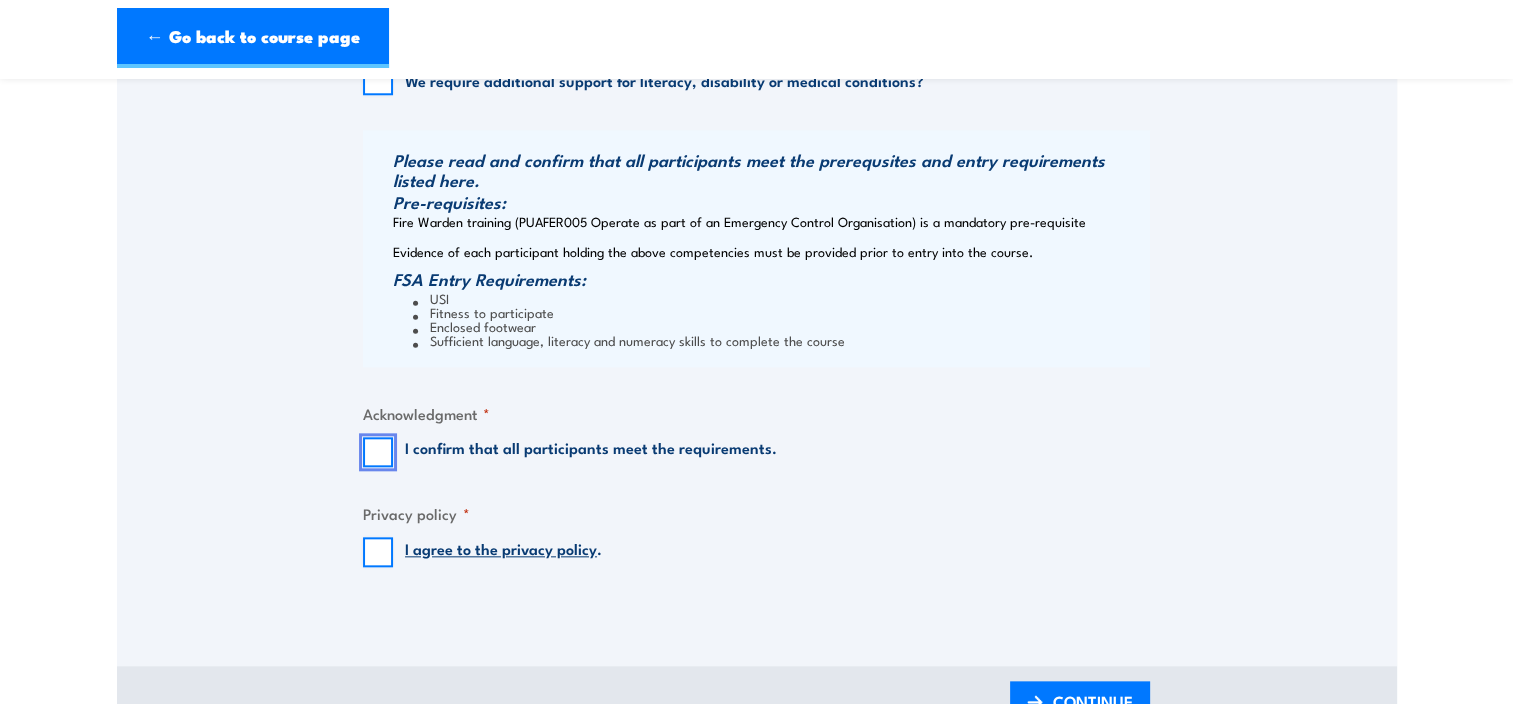 click on "I confirm that all participants meet the requirements." at bounding box center (378, 452) 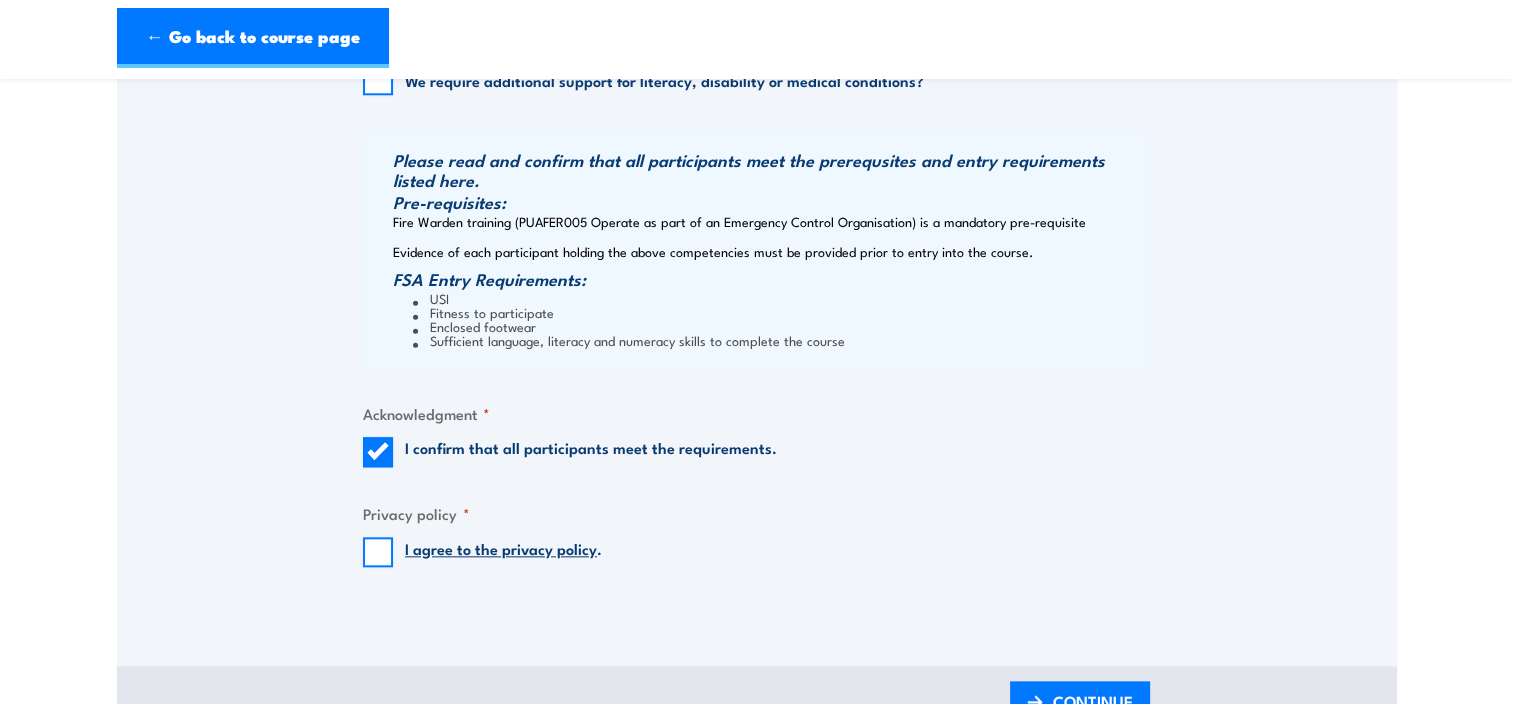 click on "Privacy policy *   I agree to the privacy policy ." at bounding box center [756, 534] 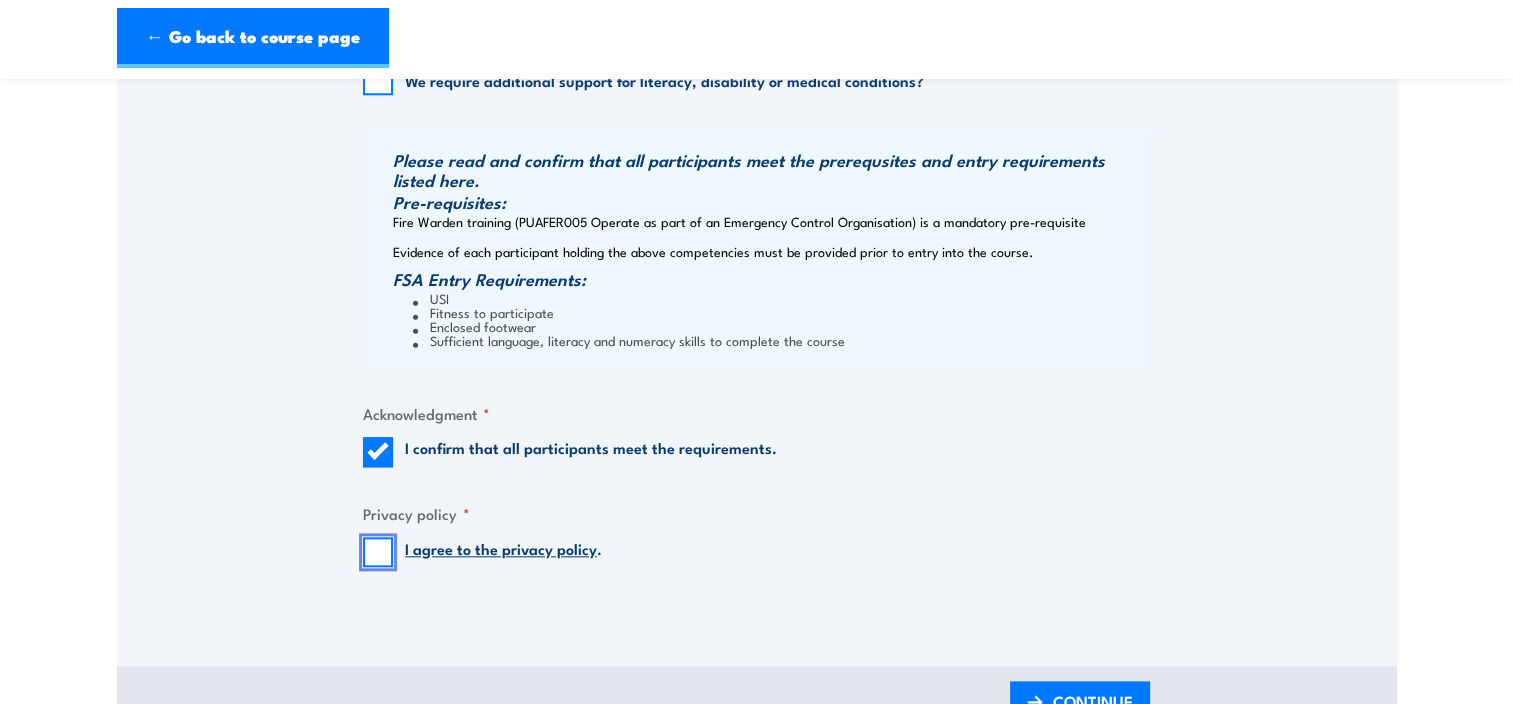 click on "I agree to the privacy policy ." at bounding box center (378, 552) 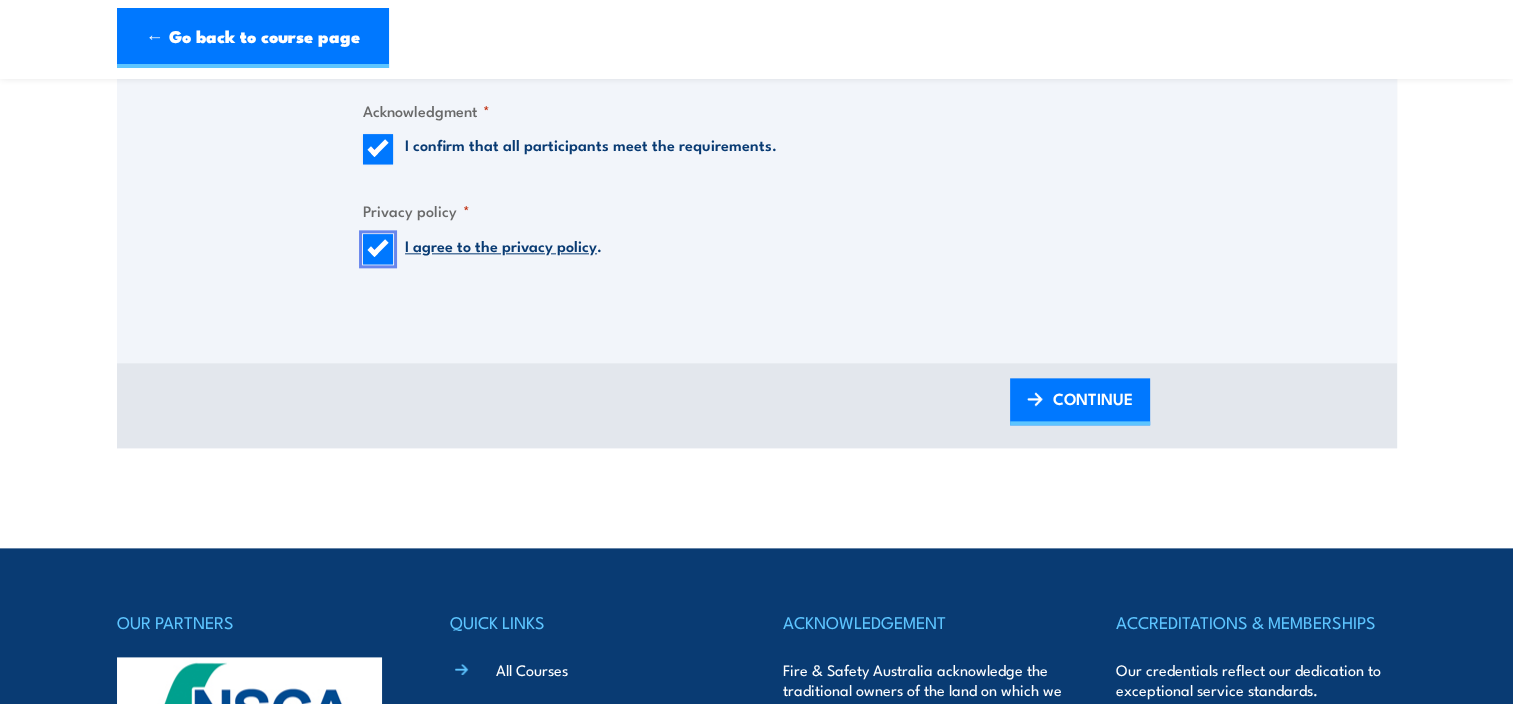 scroll, scrollTop: 2346, scrollLeft: 0, axis: vertical 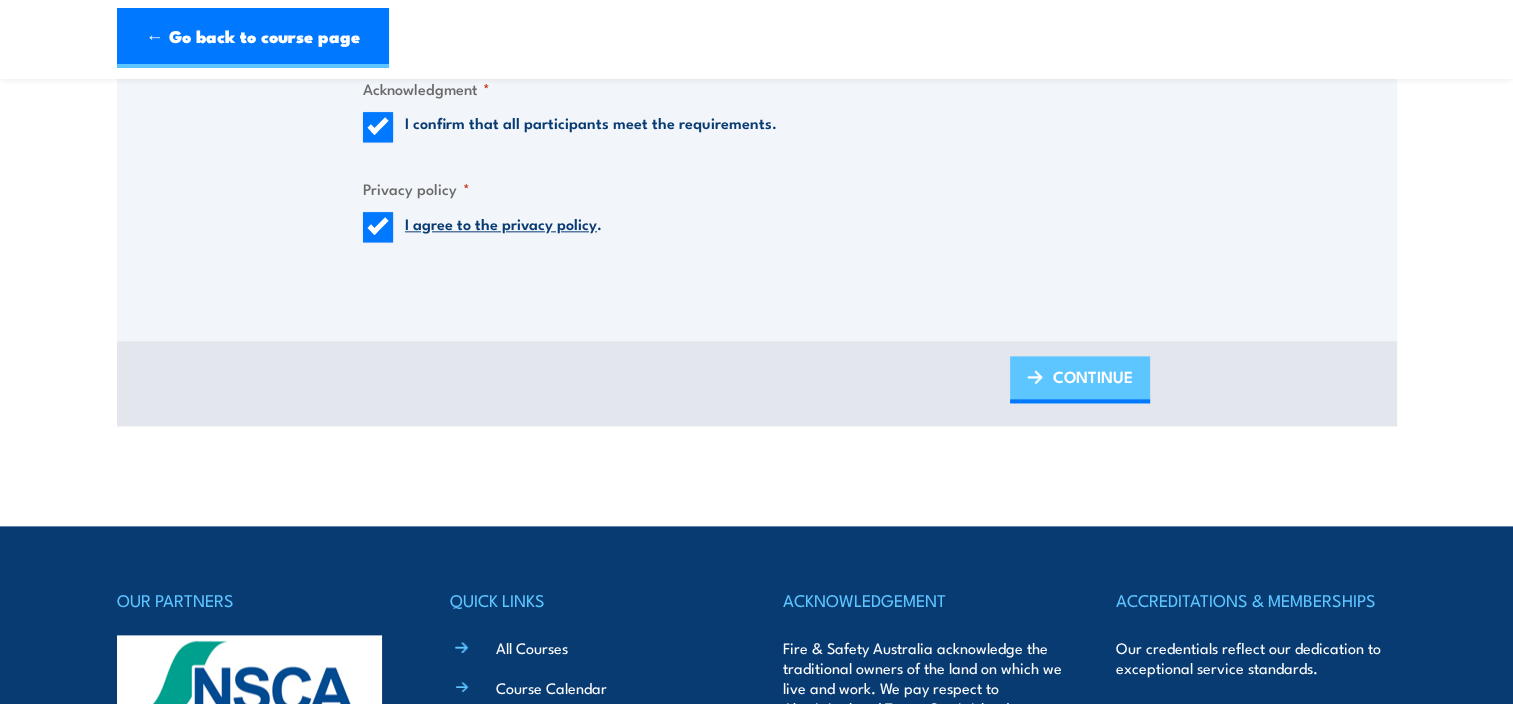 click on "CONTINUE" at bounding box center [1093, 376] 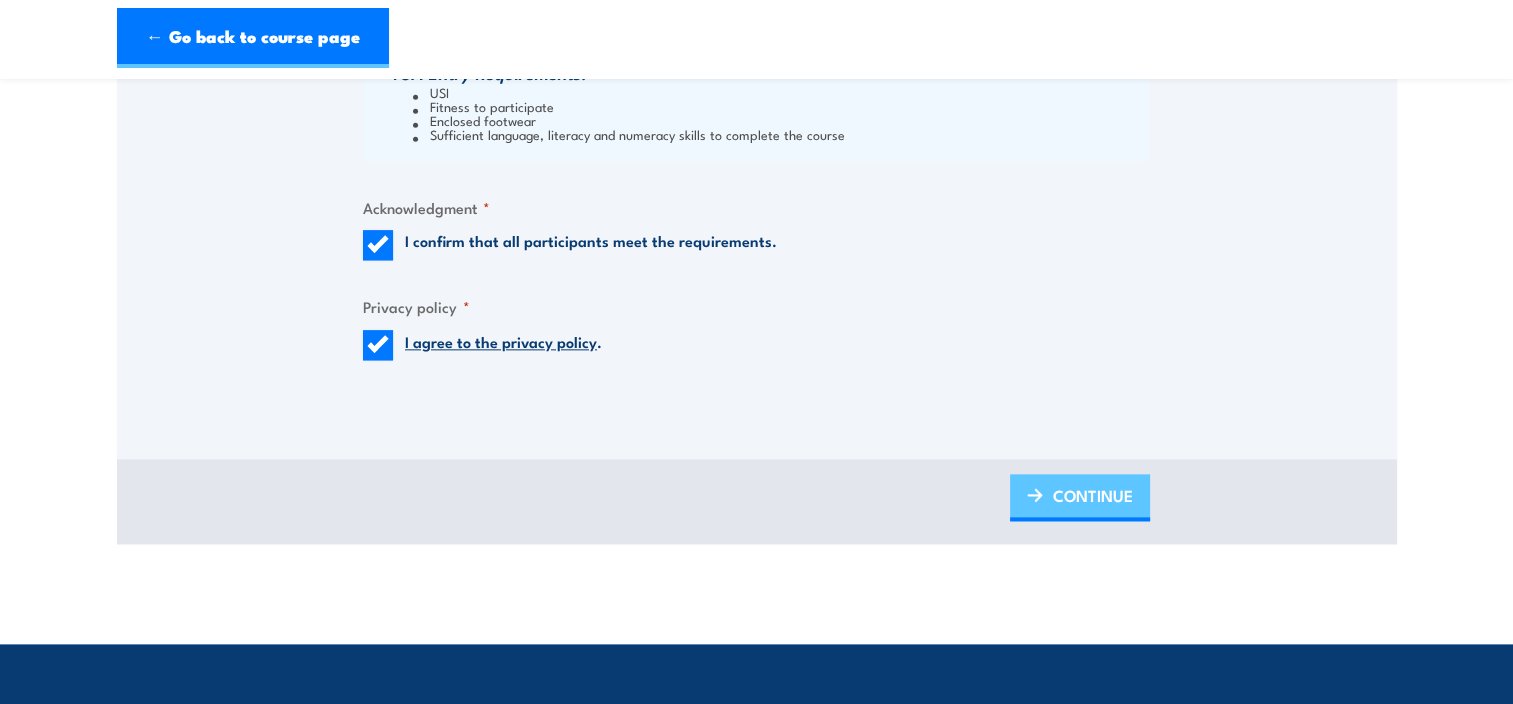 scroll, scrollTop: 1977, scrollLeft: 0, axis: vertical 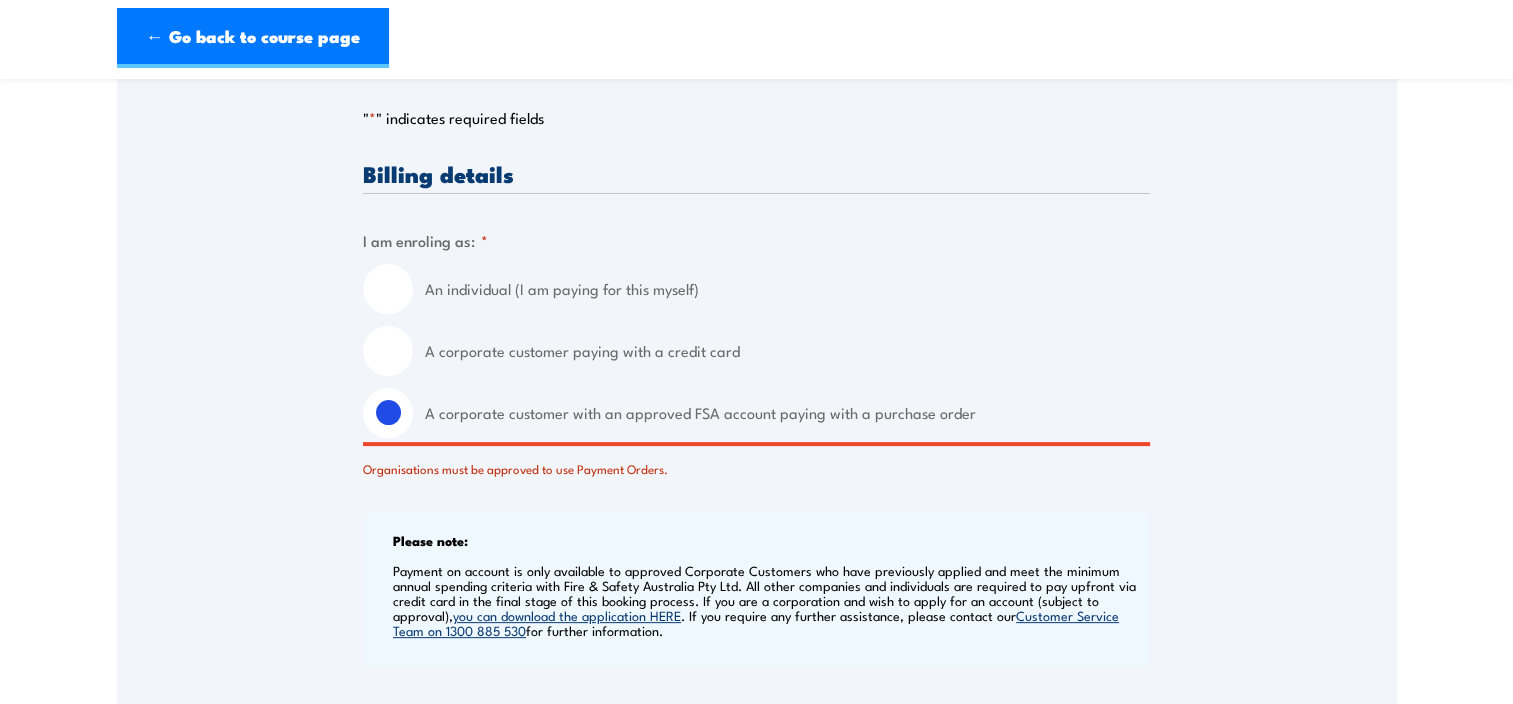 click on "A corporate customer paying with a credit card" at bounding box center (388, 351) 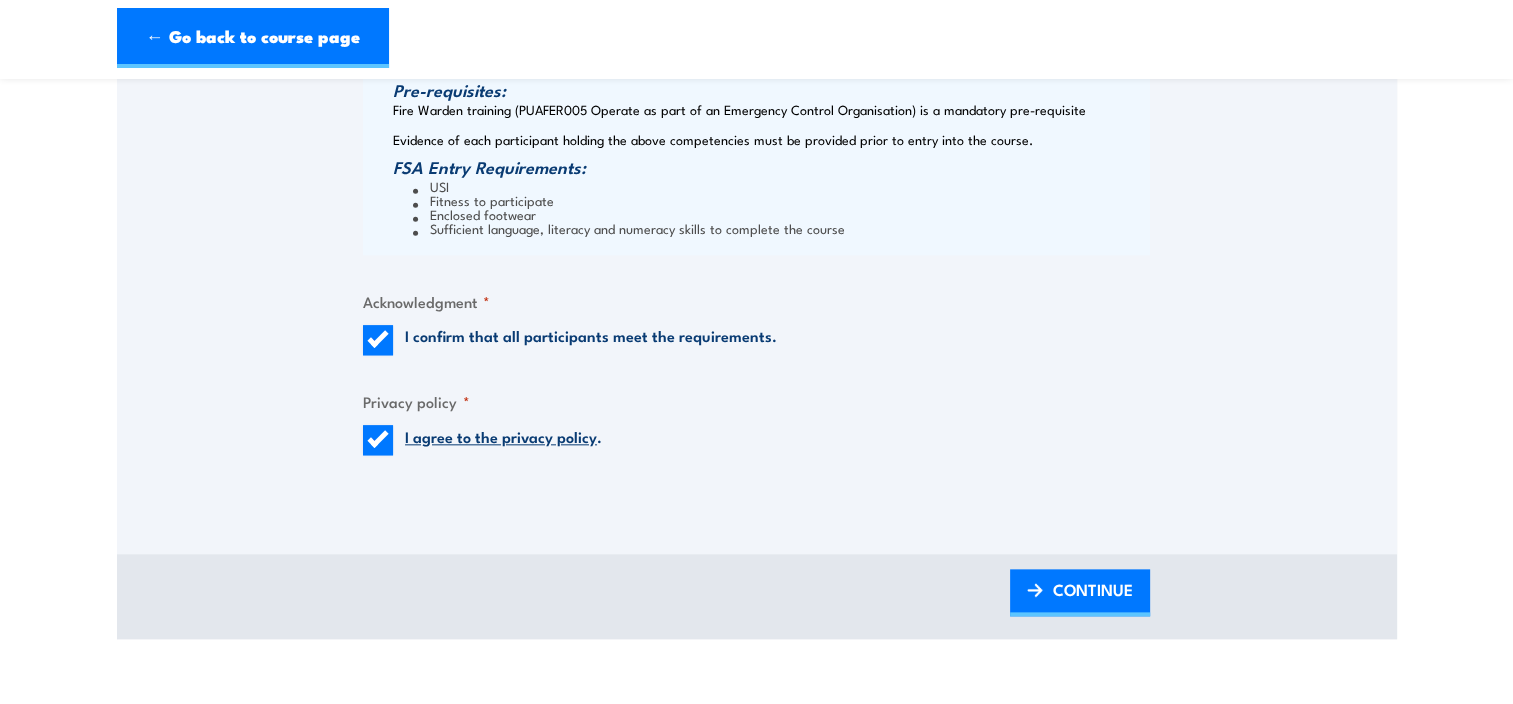 scroll, scrollTop: 2372, scrollLeft: 0, axis: vertical 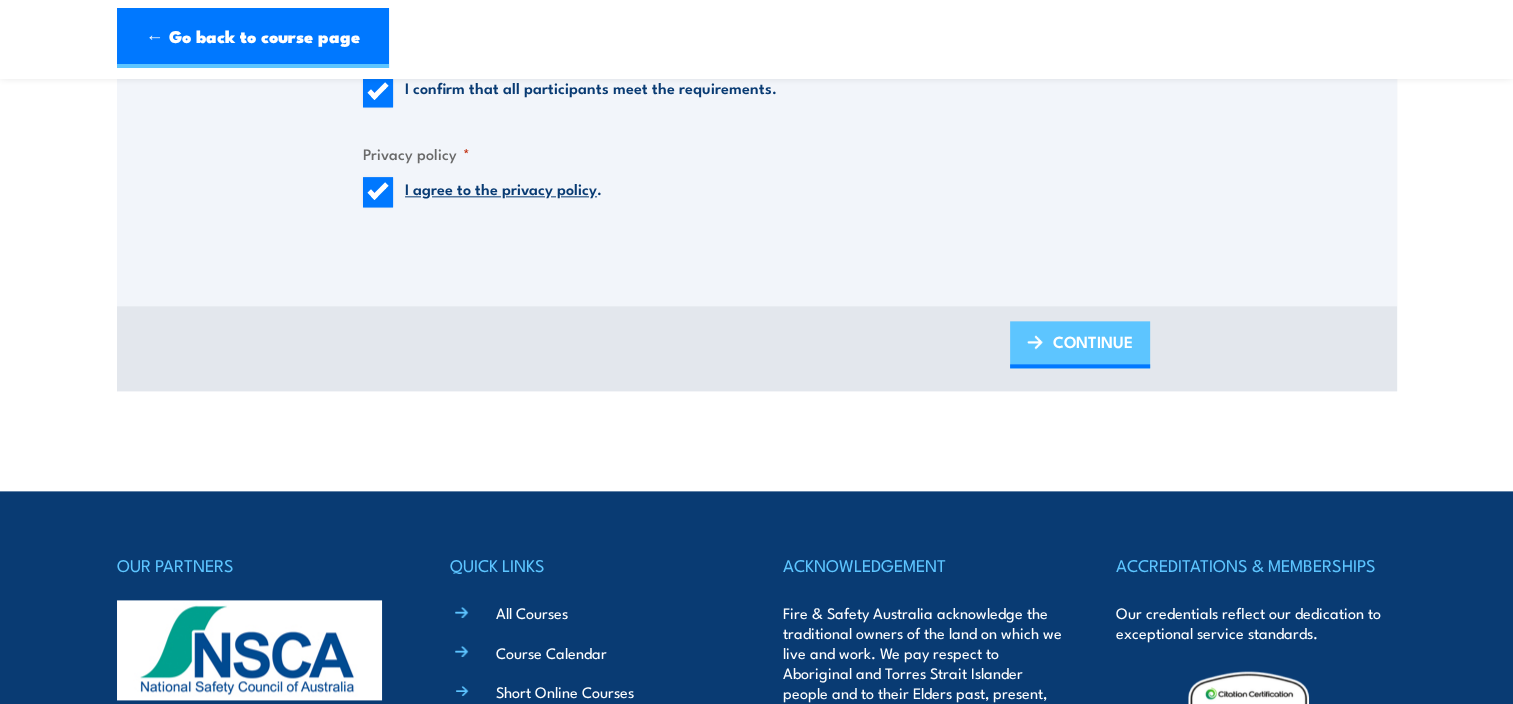 click on "CONTINUE" at bounding box center [1093, 341] 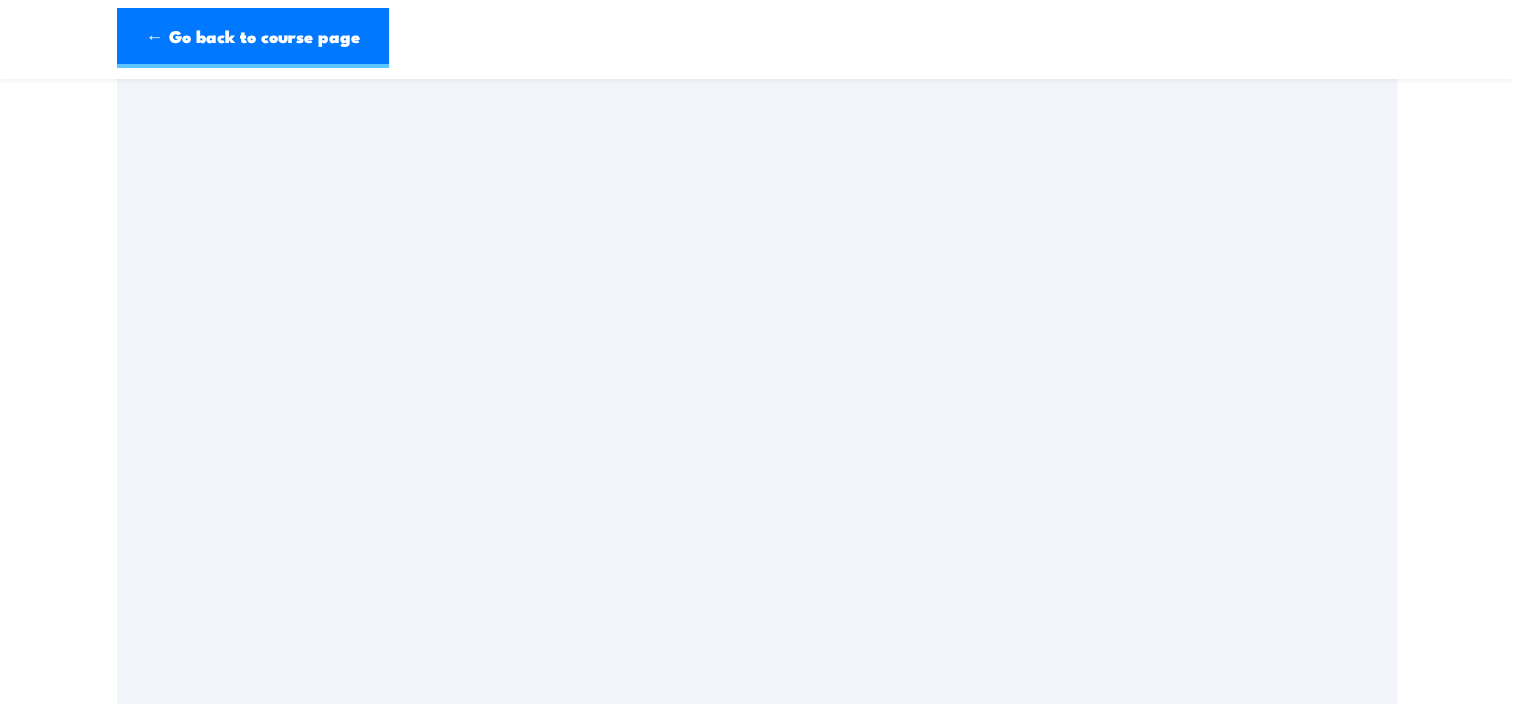 scroll, scrollTop: 0, scrollLeft: 0, axis: both 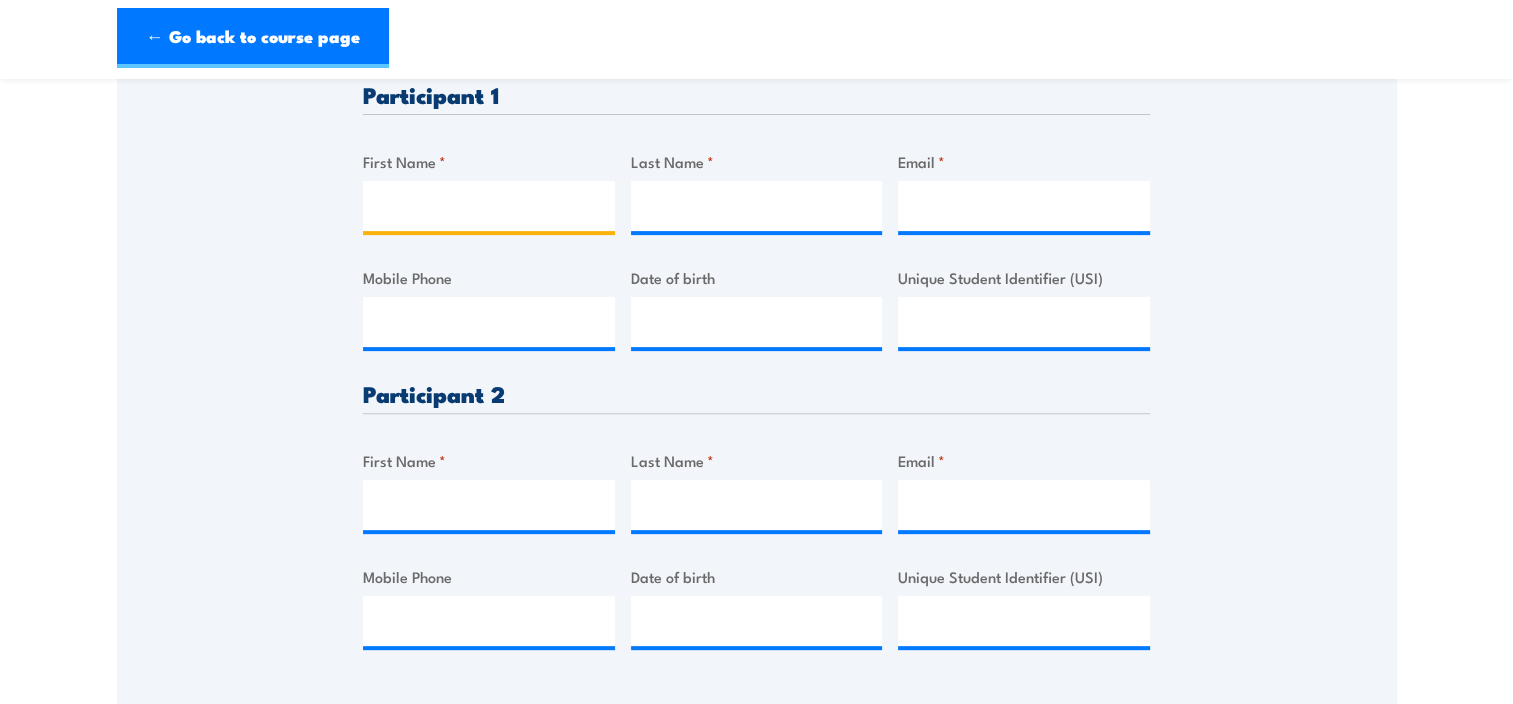 click on "First Name *" at bounding box center [489, 206] 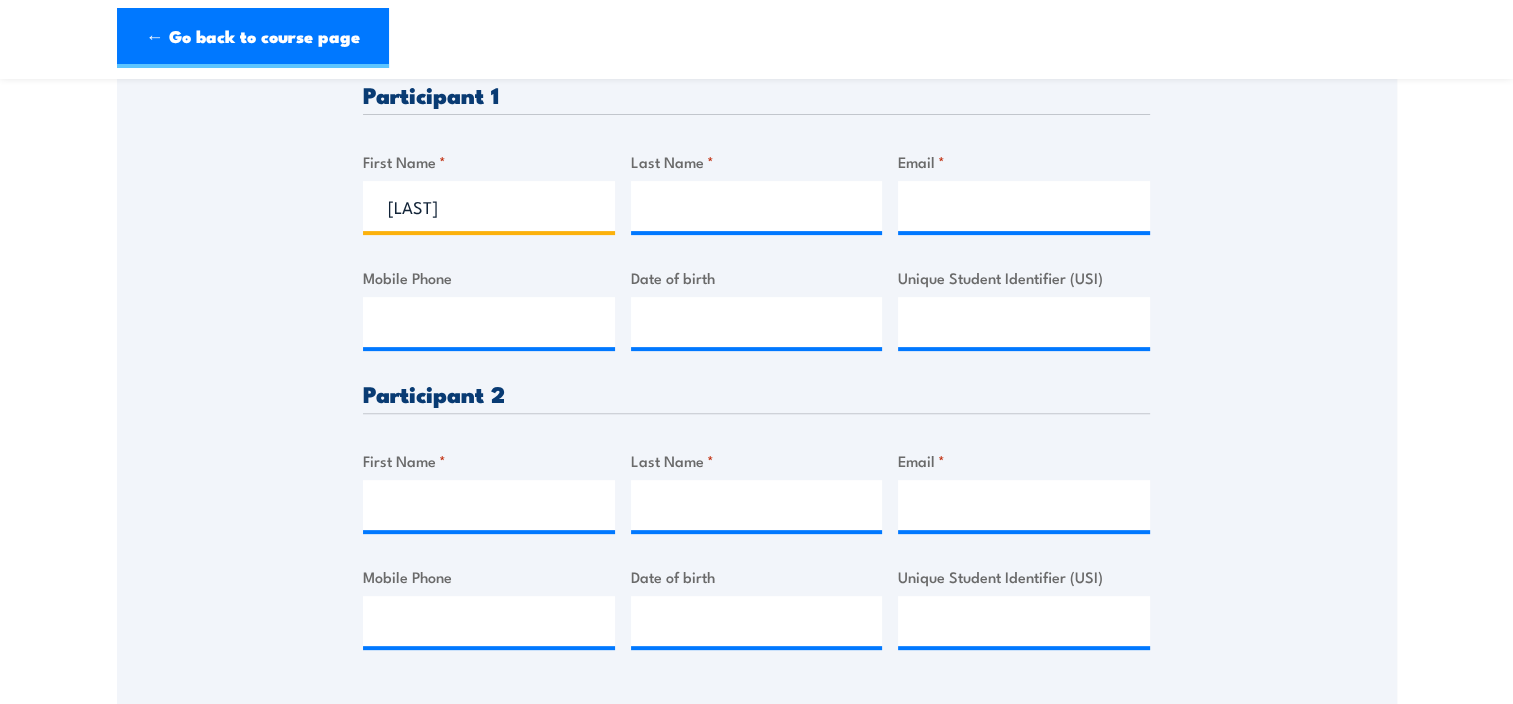 type on "Edson" 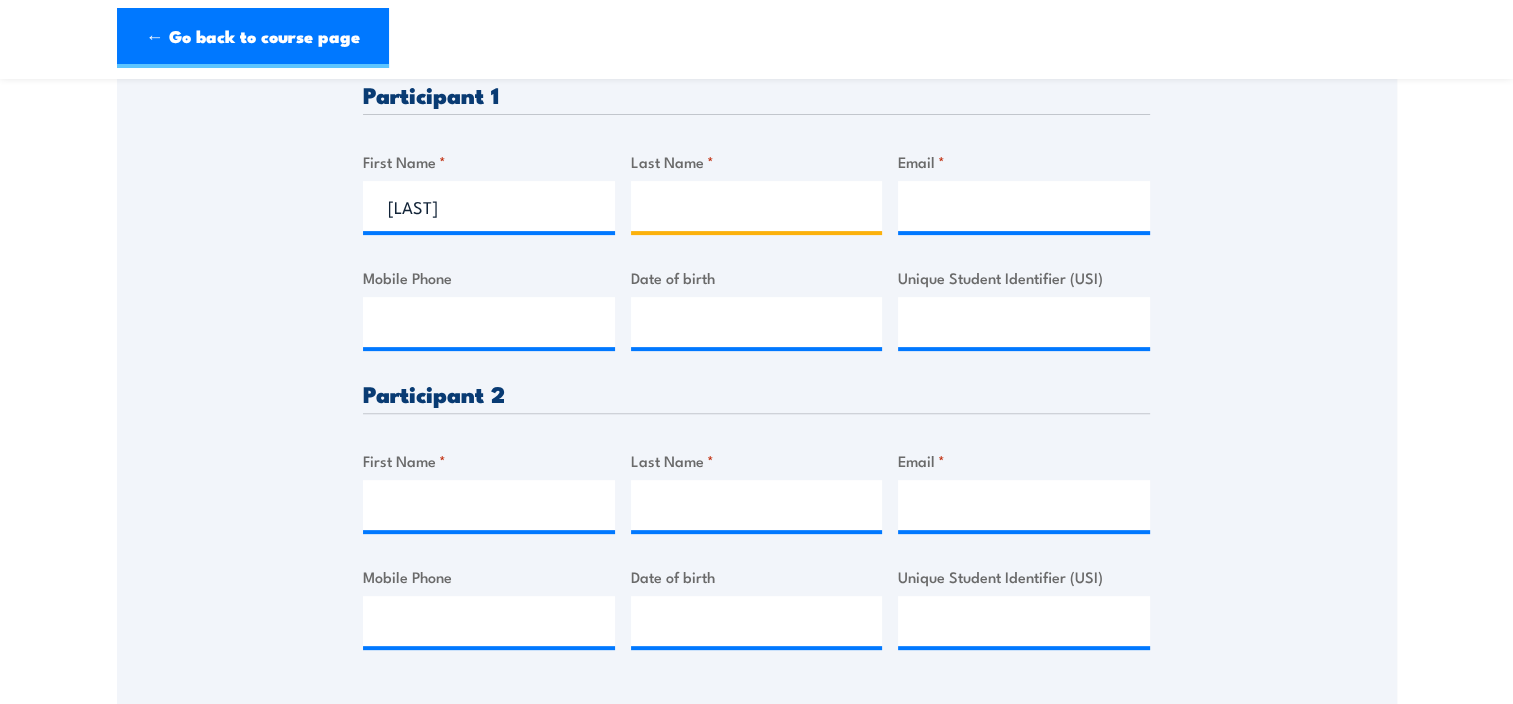 type on "d" 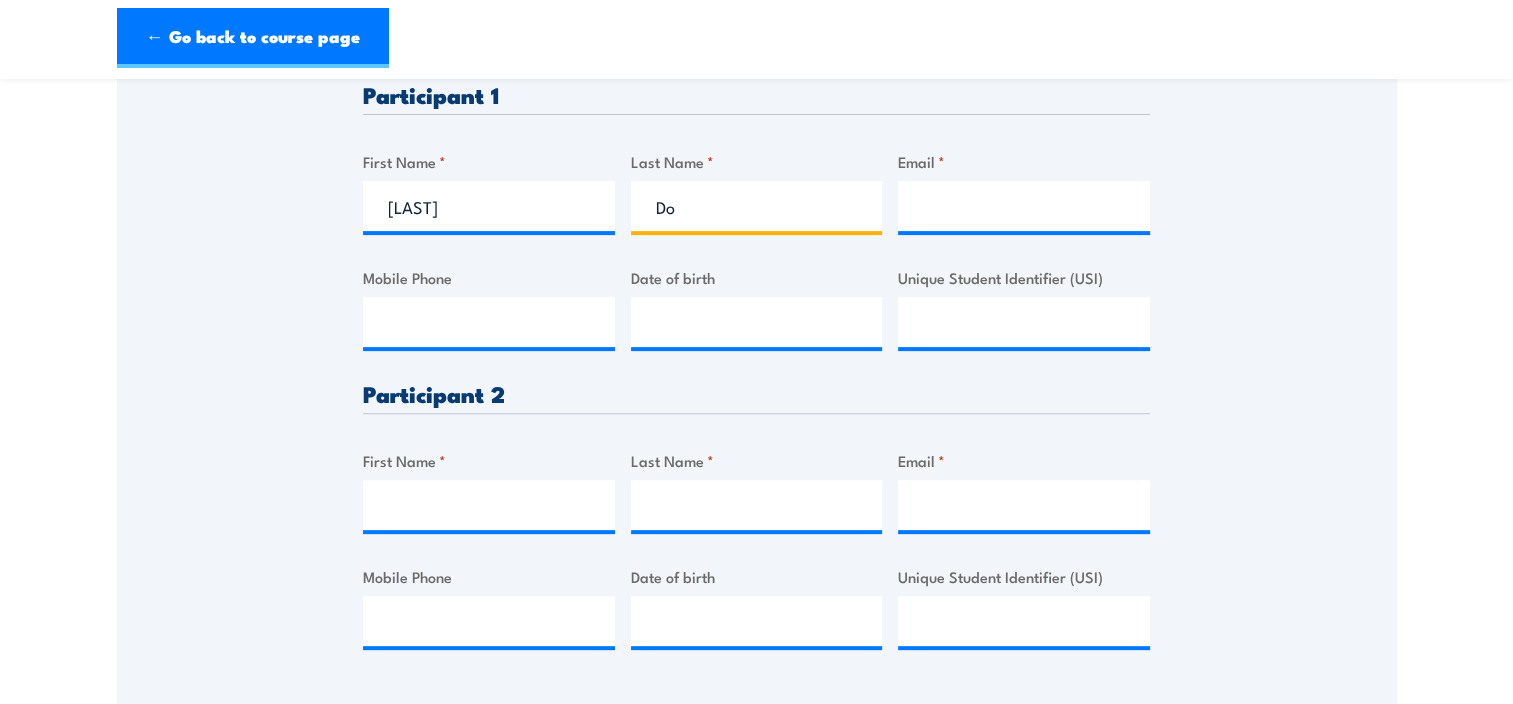 type on "Dos Reis" 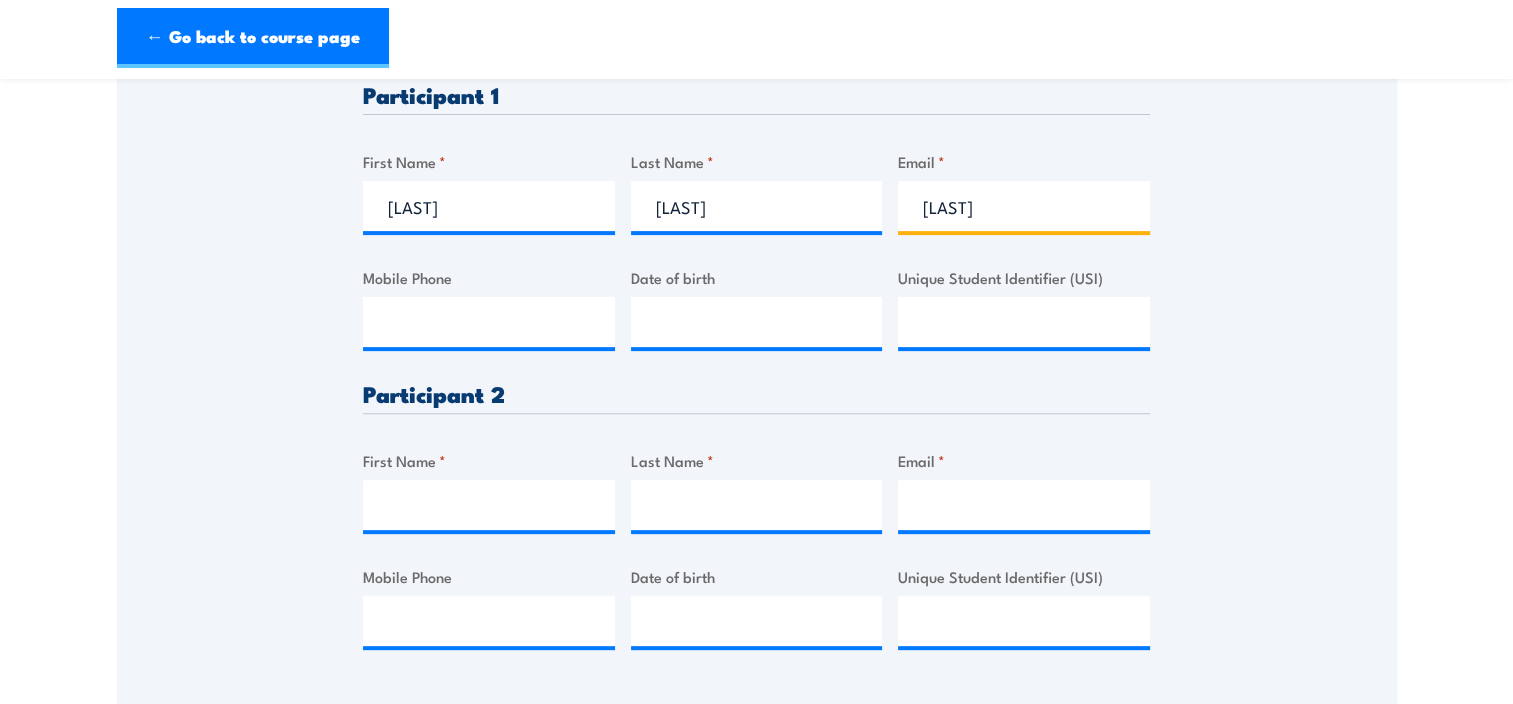 type on "edson.dosreis@dnata.com.au" 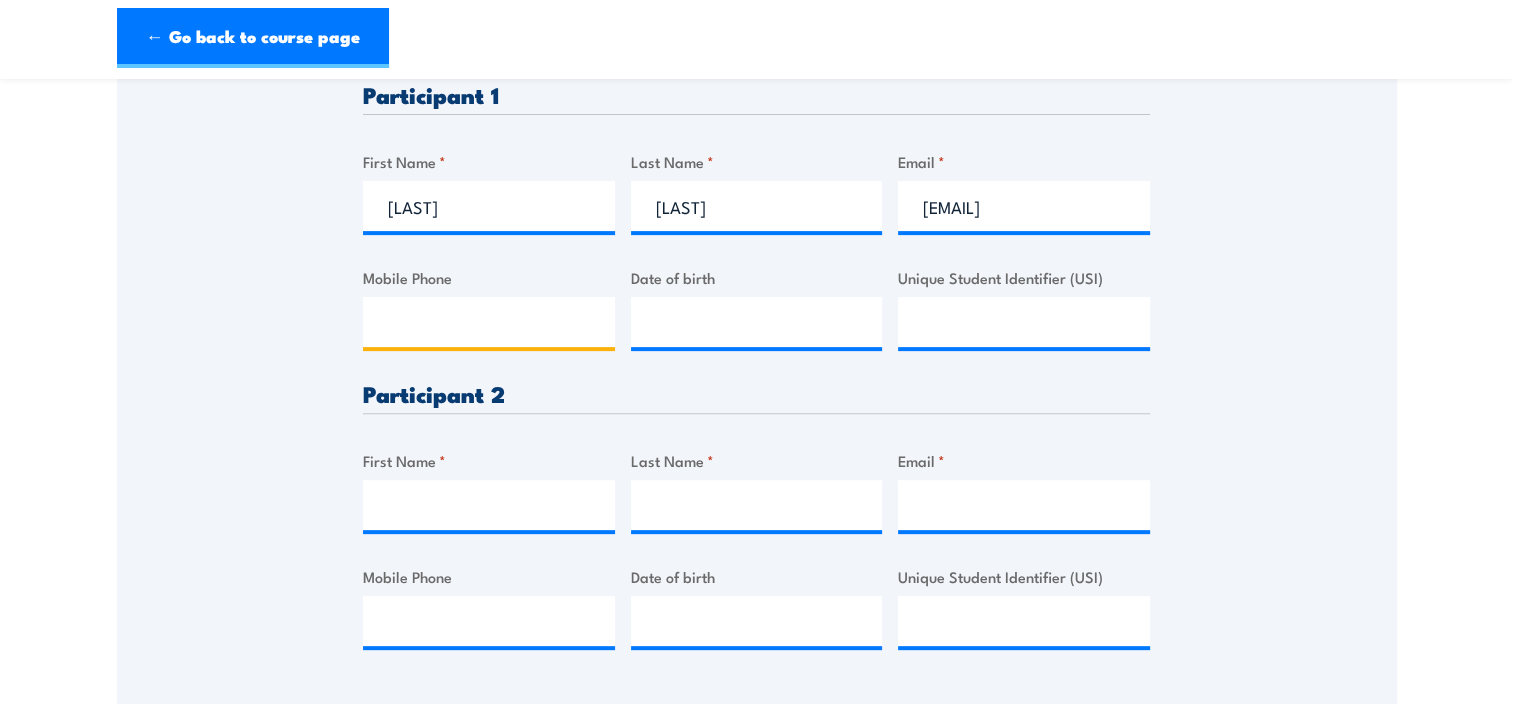 type on "0478283041" 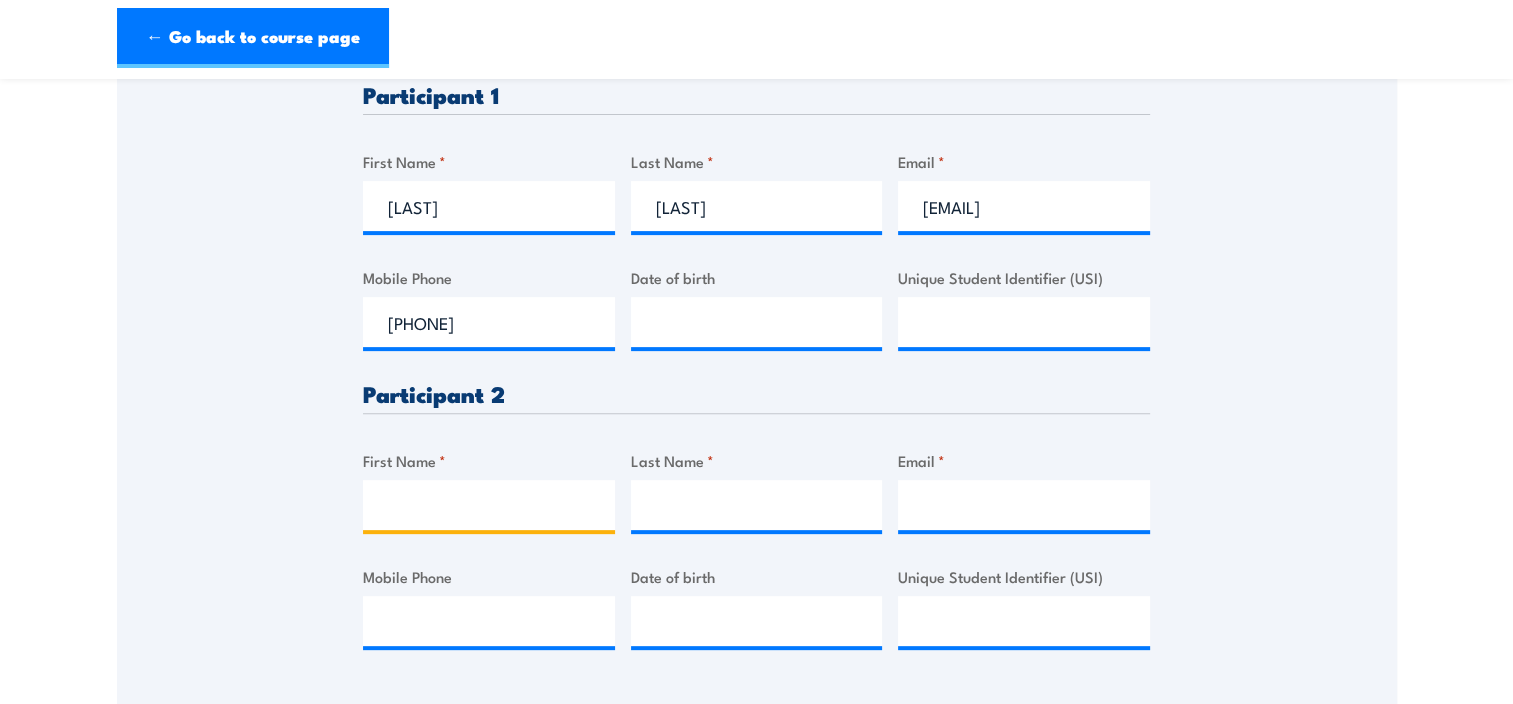 click on "First Name *" at bounding box center (489, 505) 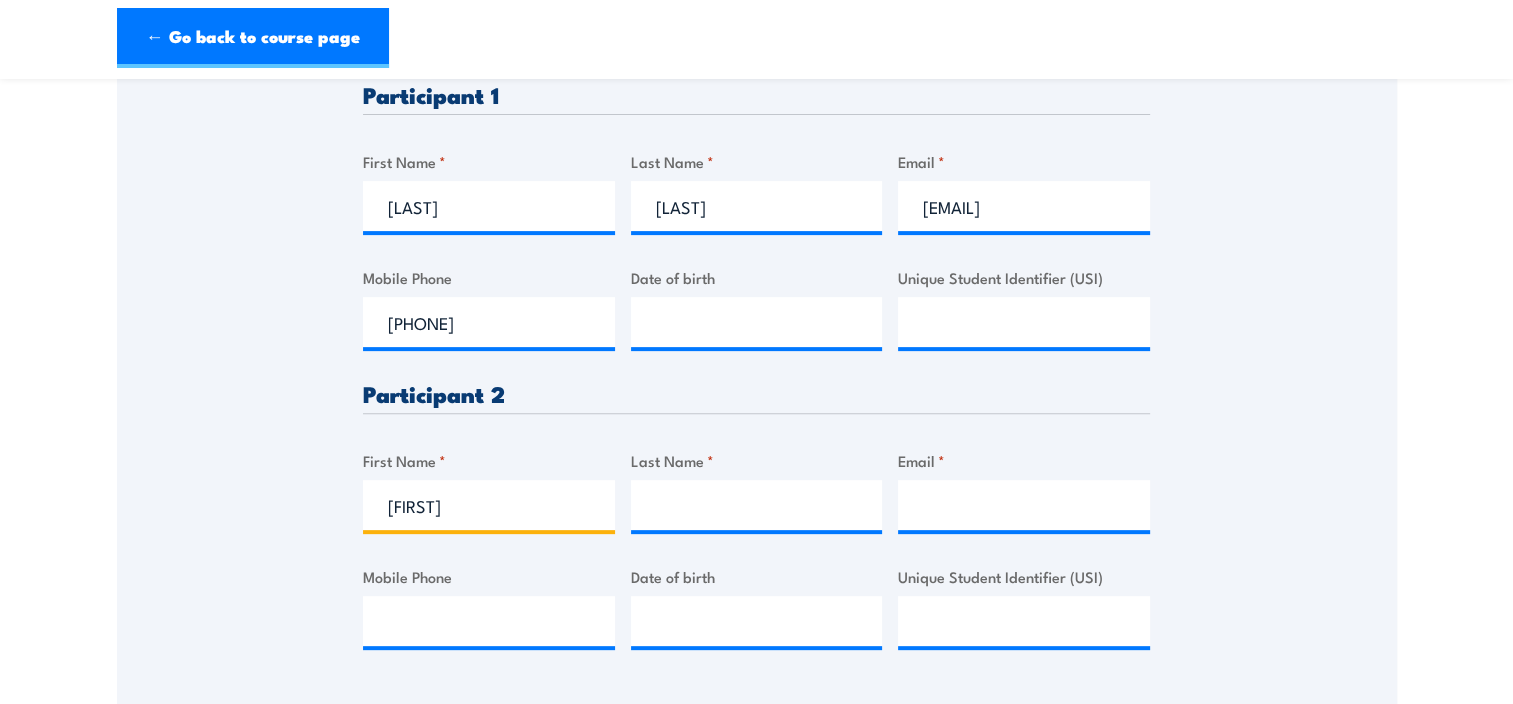 type on "George" 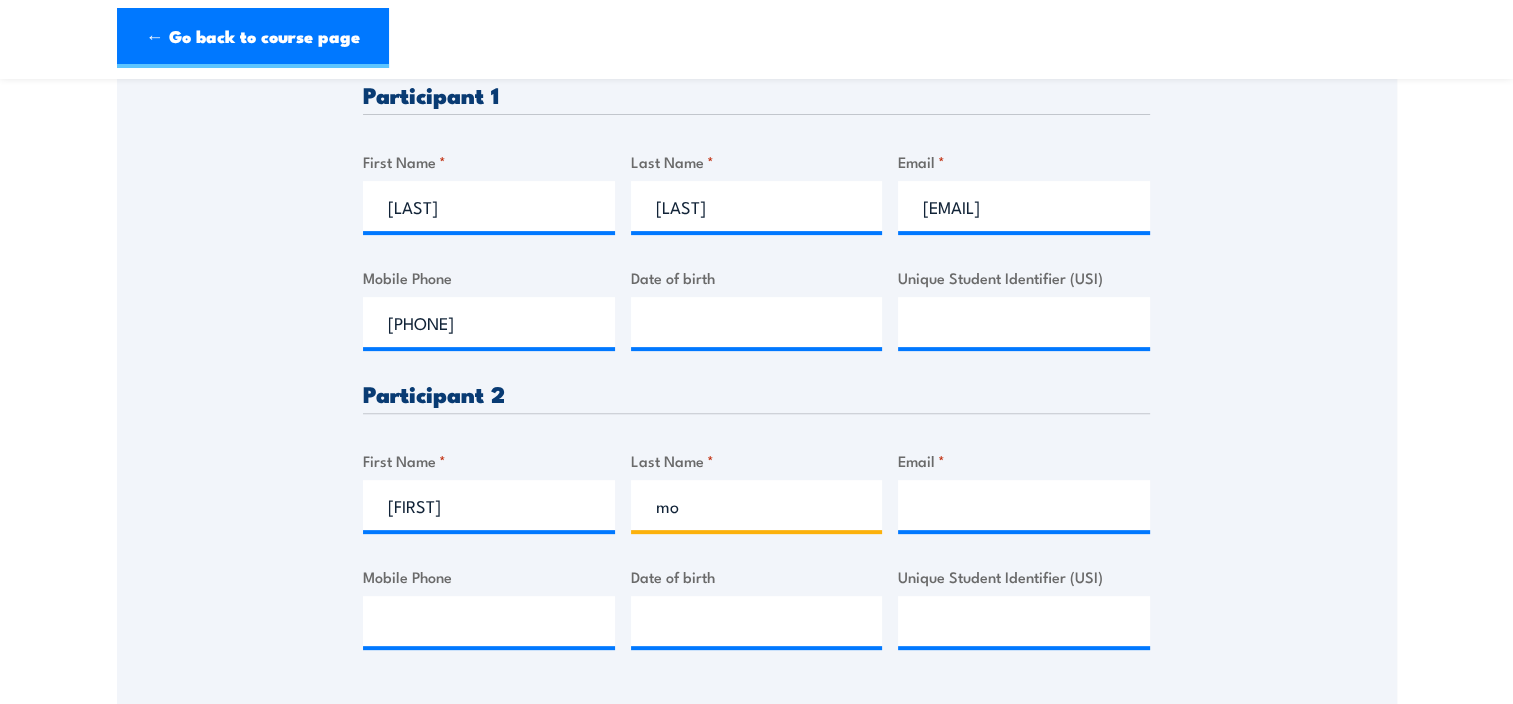 type on "m" 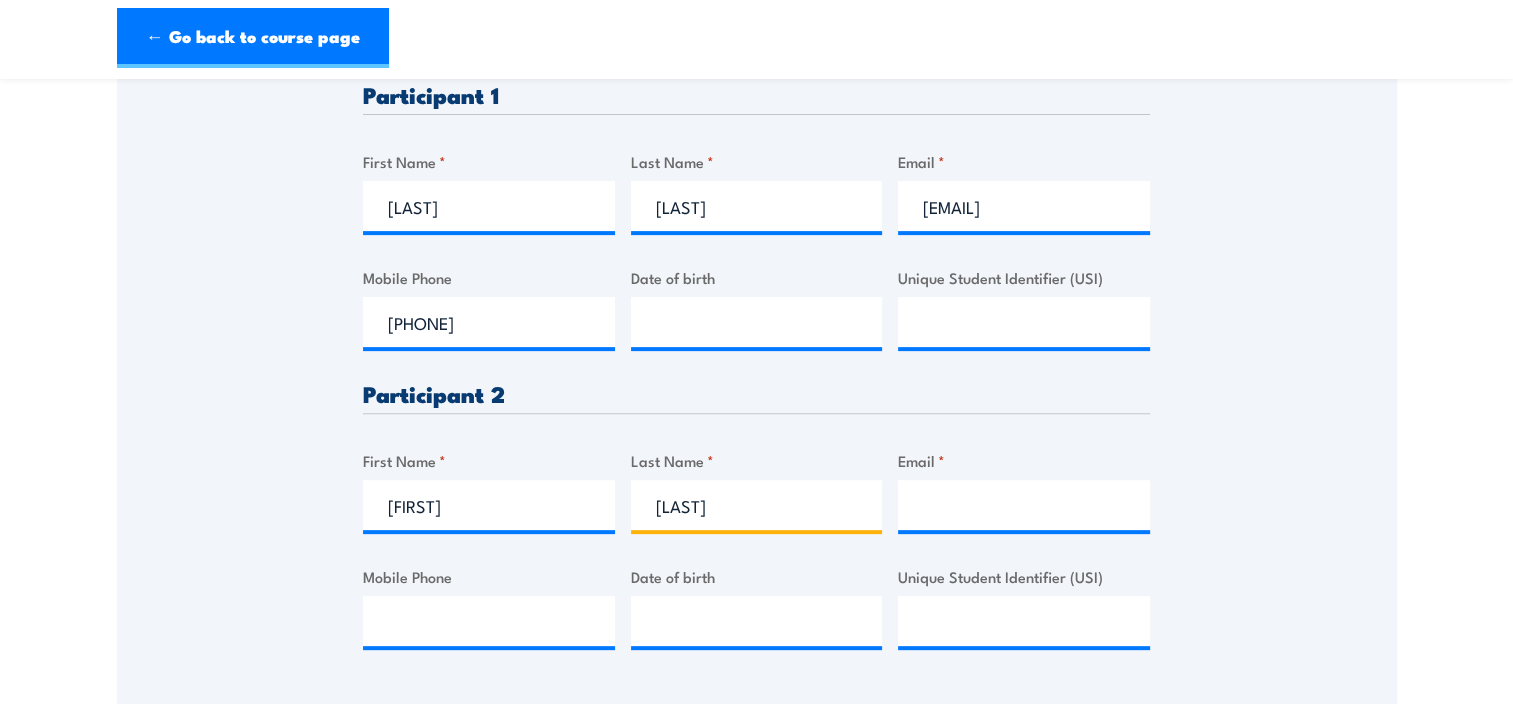 type on "Moussa" 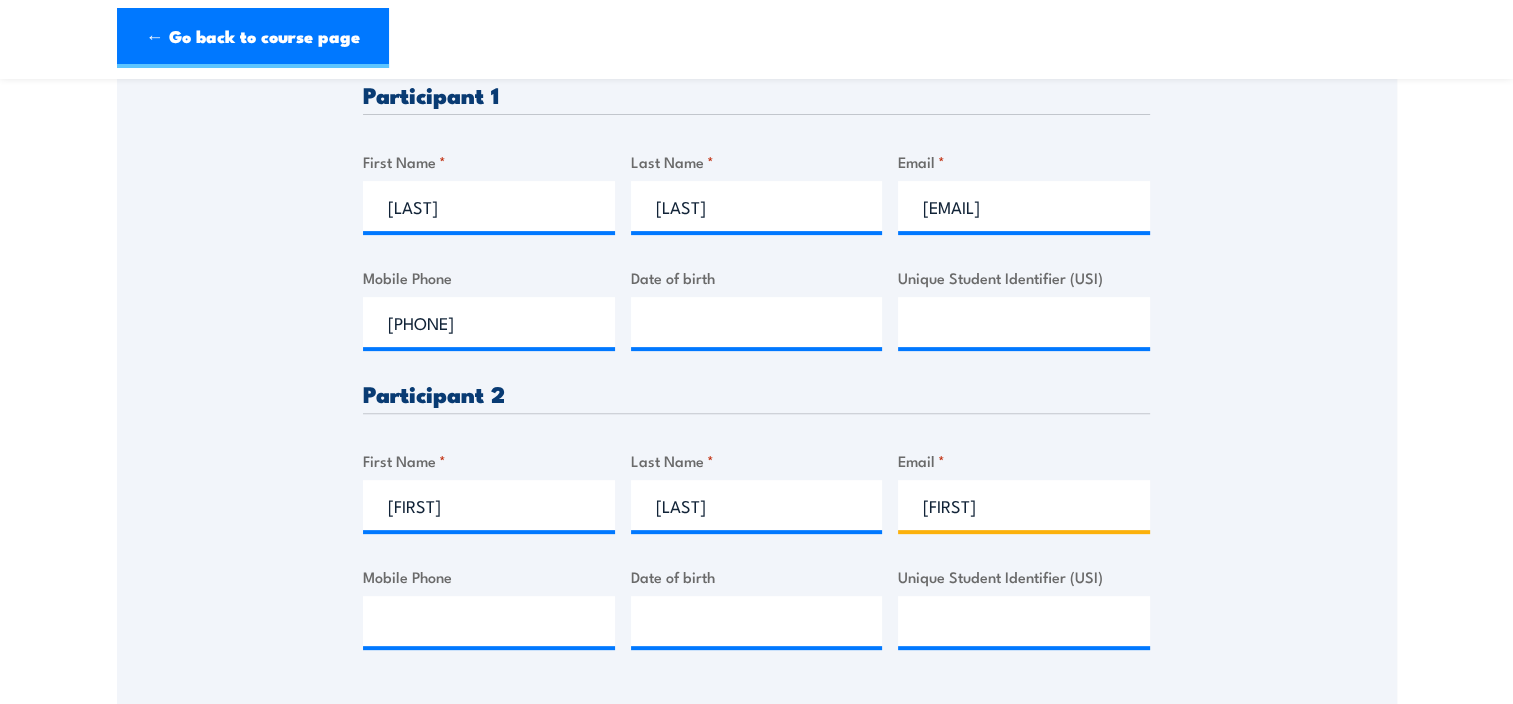 type on "george.moussa@dnata.com.au" 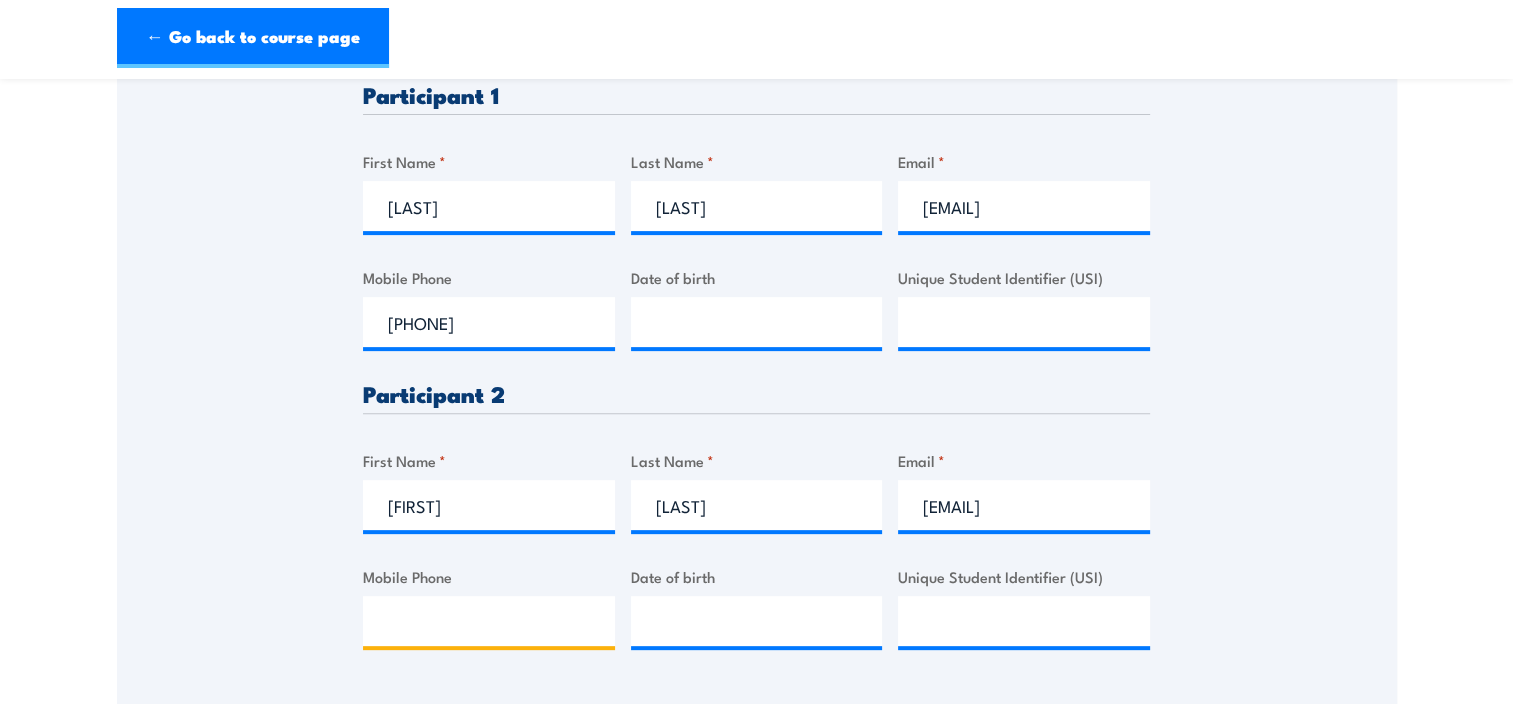 type on "0481000390" 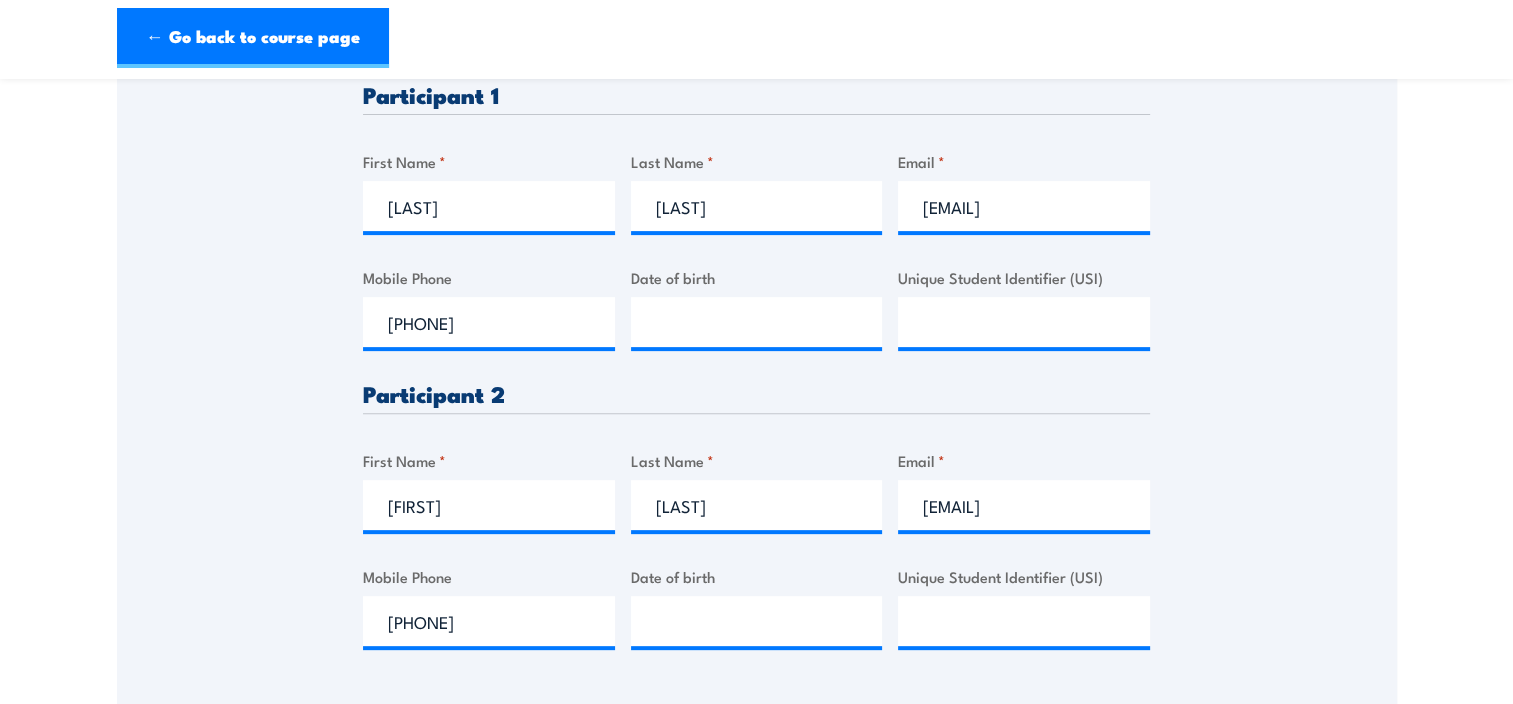click on "Please provide names and contact details for each of the participants below.  Note: If you are a booking agent and not a participant, please change “Participant 1” to the appropriate details of the attendee.
Speak to a specialist
CALL  1300 885 530
CALL  1300 885 530
" * " indicates required fields
1 Billing Details 2 Participants 3 Payment *" at bounding box center [757, 218] 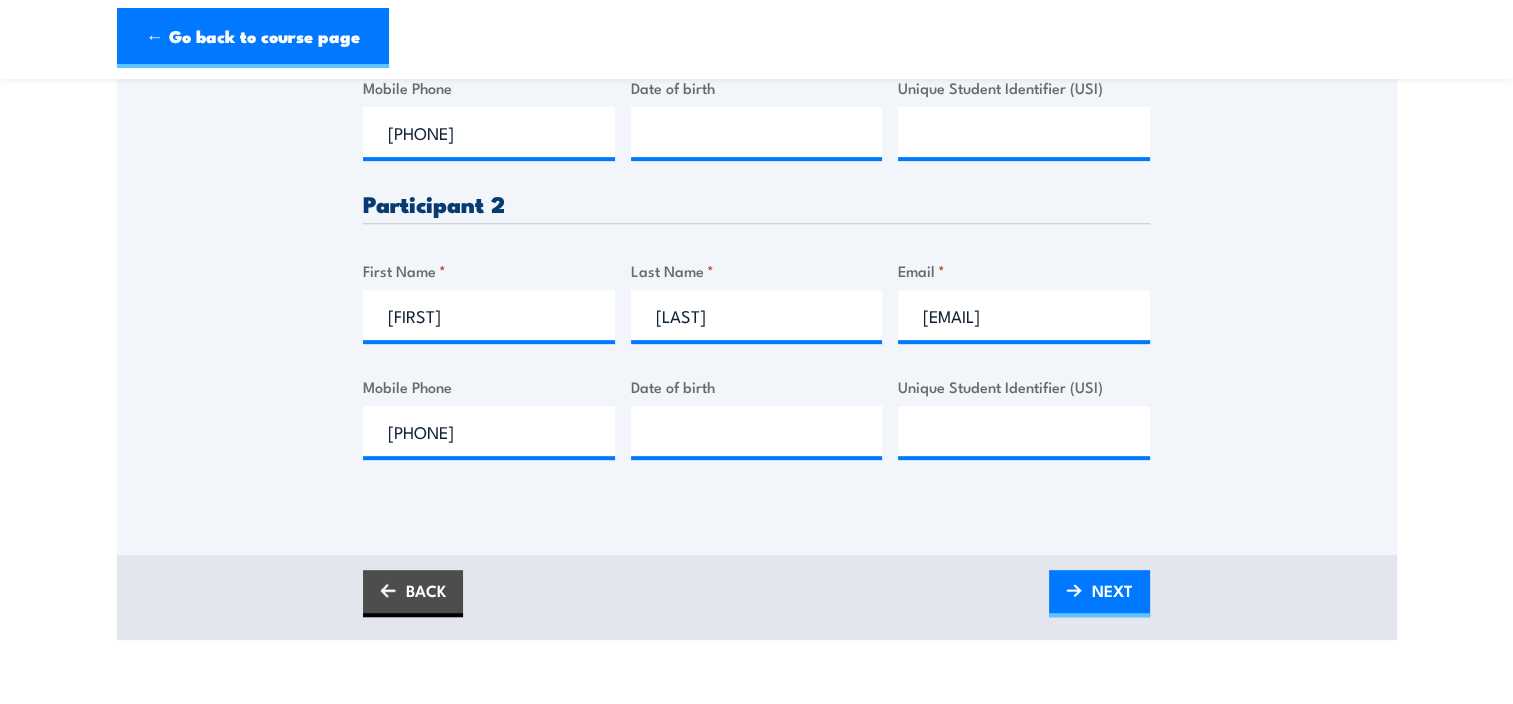 scroll, scrollTop: 800, scrollLeft: 0, axis: vertical 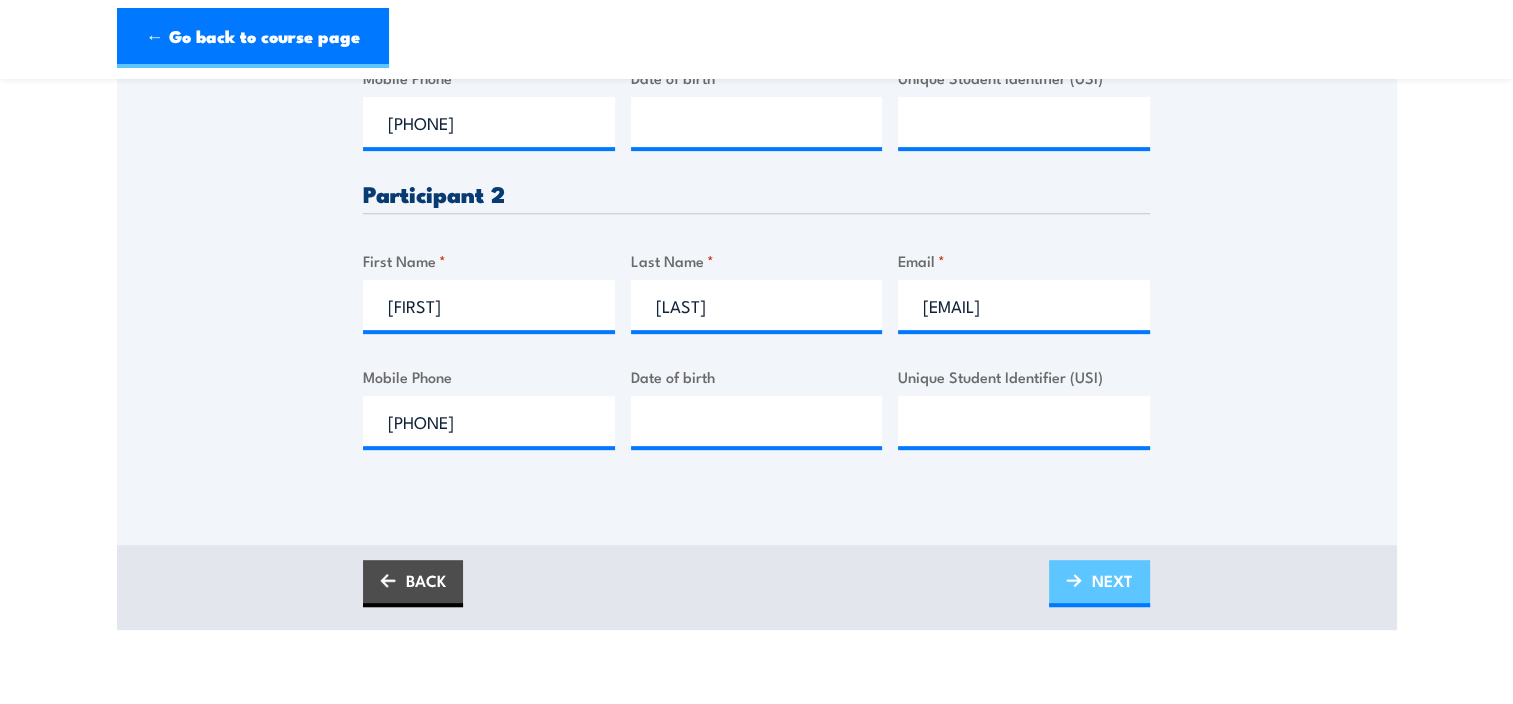click on "NEXT" at bounding box center (1112, 580) 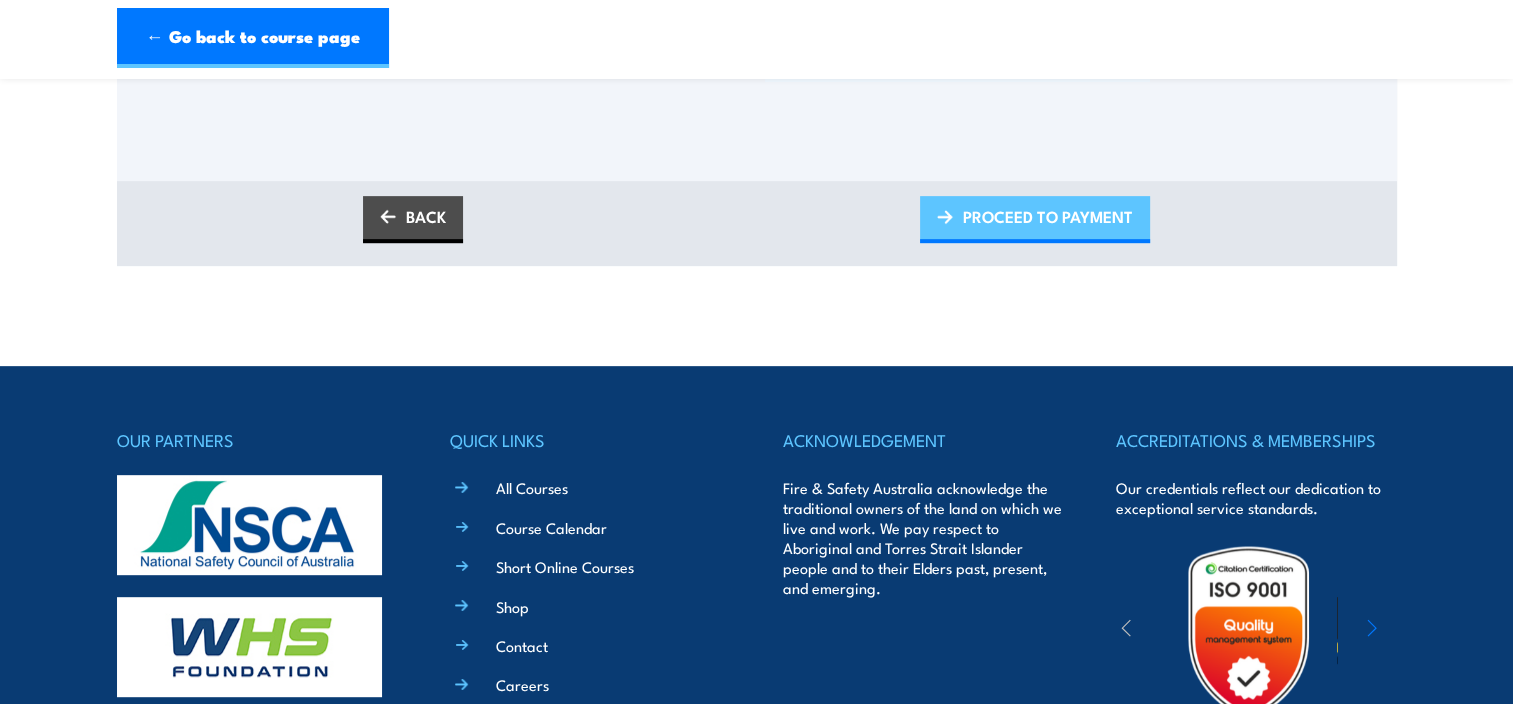 scroll, scrollTop: 711, scrollLeft: 0, axis: vertical 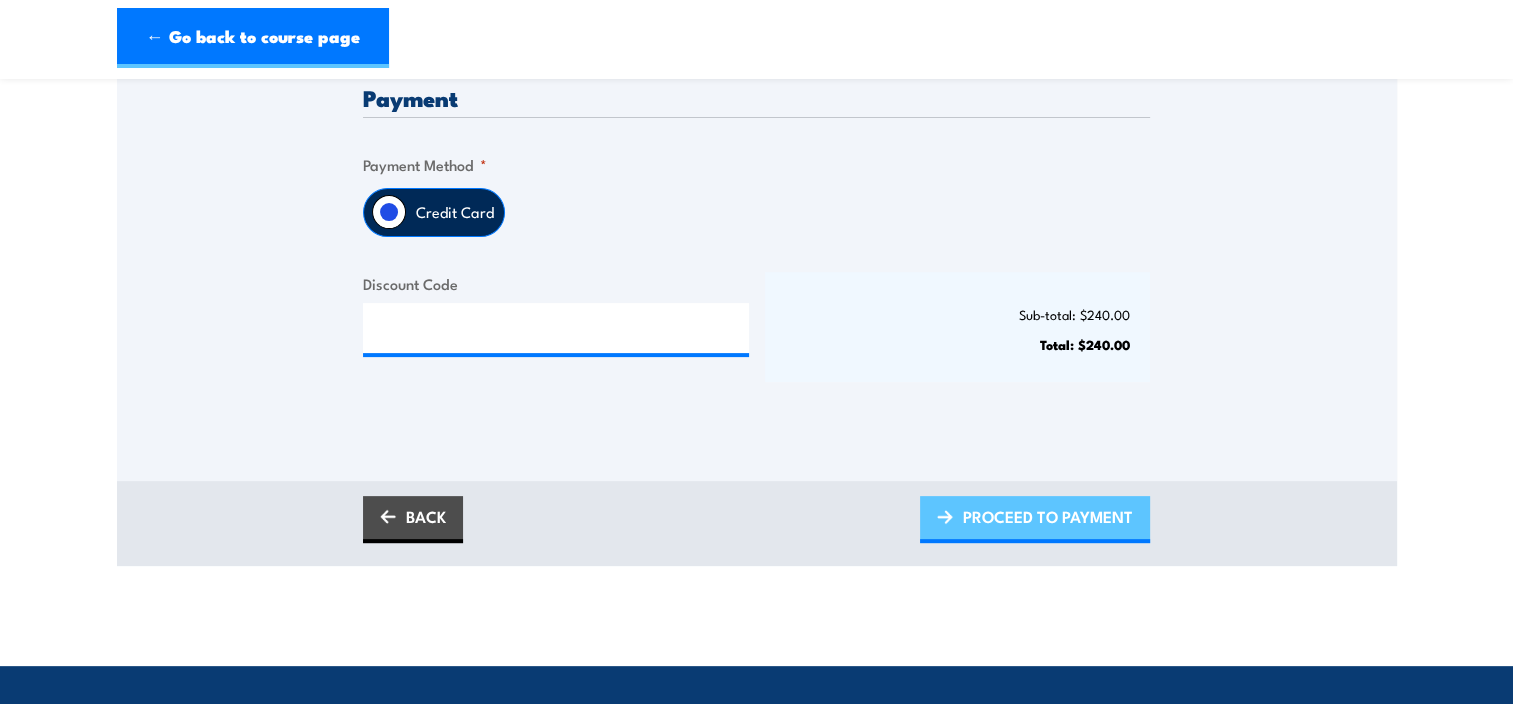click on "PROCEED TO PAYMENT" at bounding box center (1048, 516) 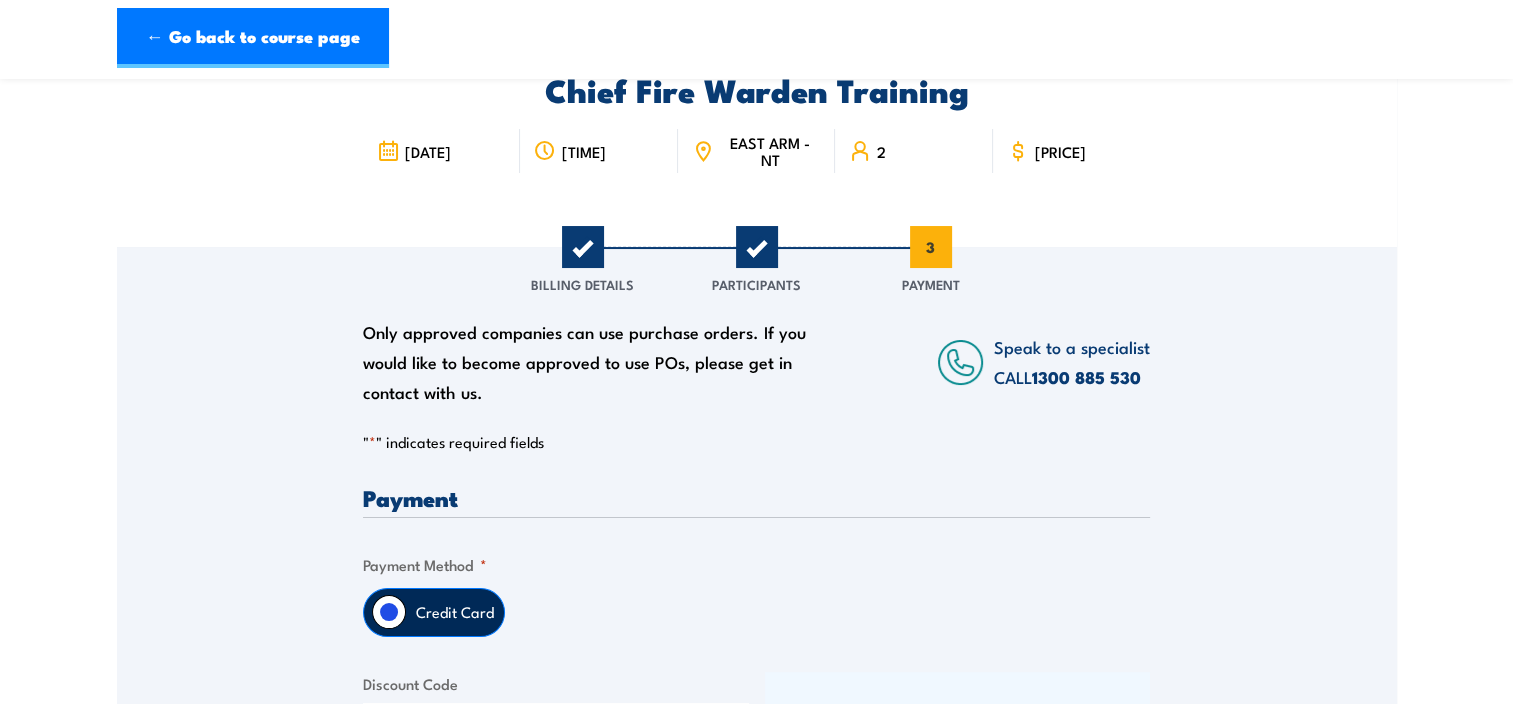 scroll, scrollTop: 500, scrollLeft: 0, axis: vertical 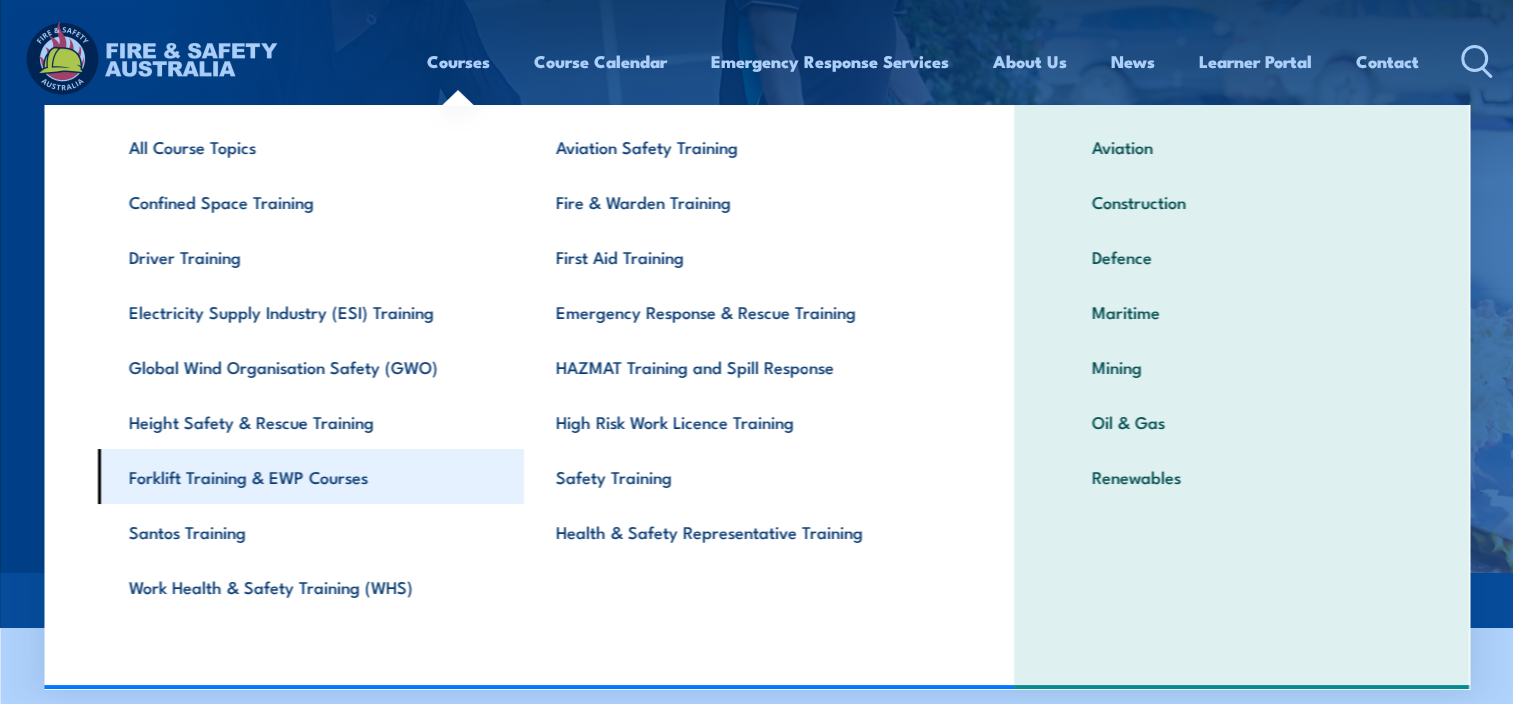 click on "Forklift Training & EWP Courses" at bounding box center (310, 476) 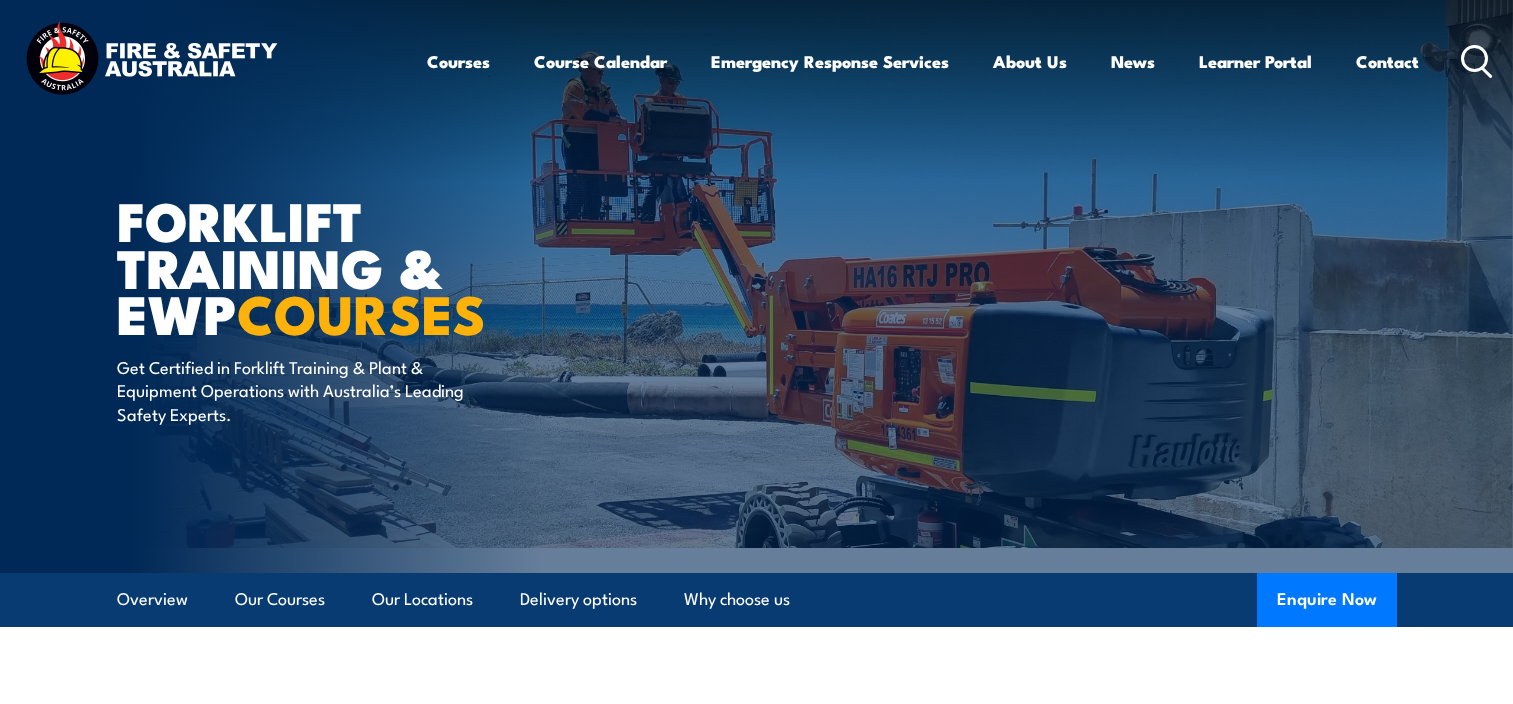 scroll, scrollTop: 0, scrollLeft: 0, axis: both 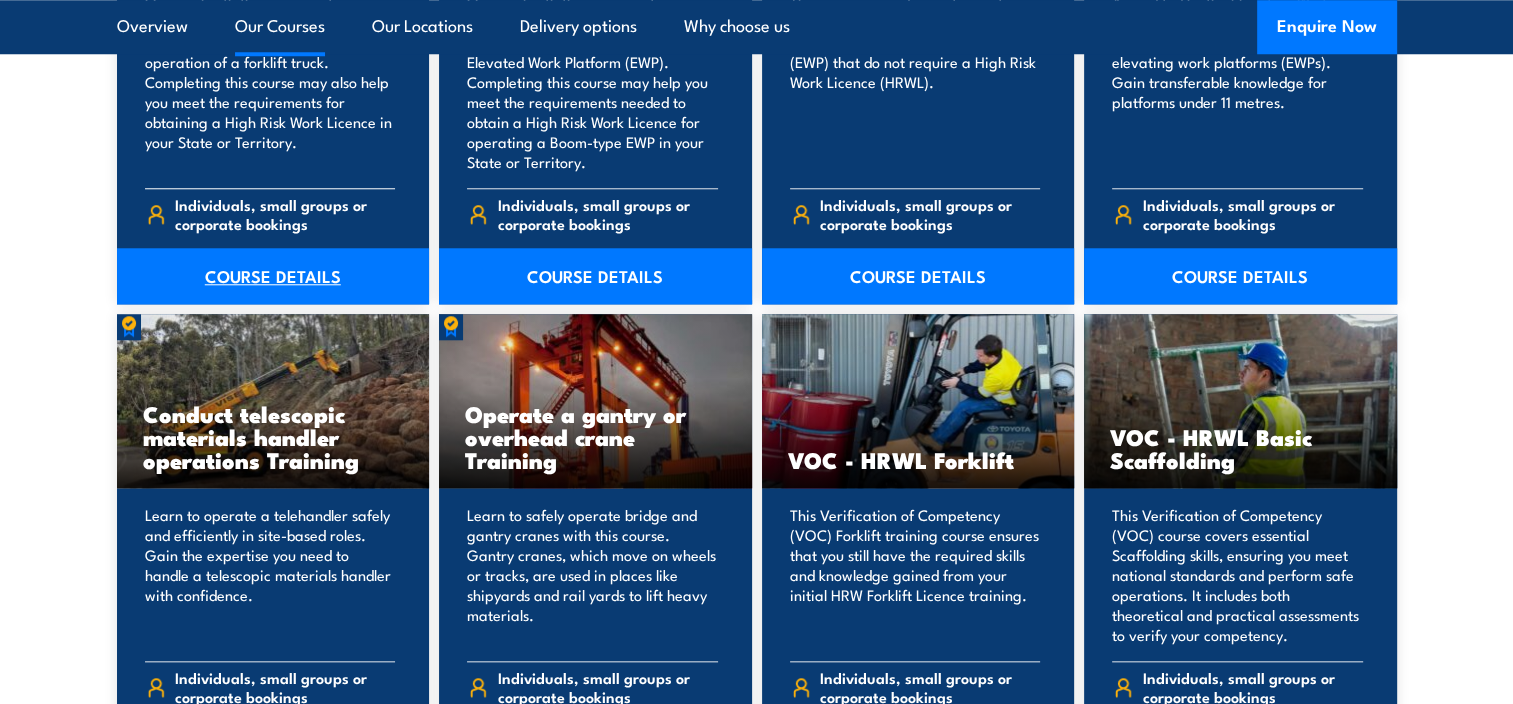 click on "COURSE DETAILS" at bounding box center (273, 276) 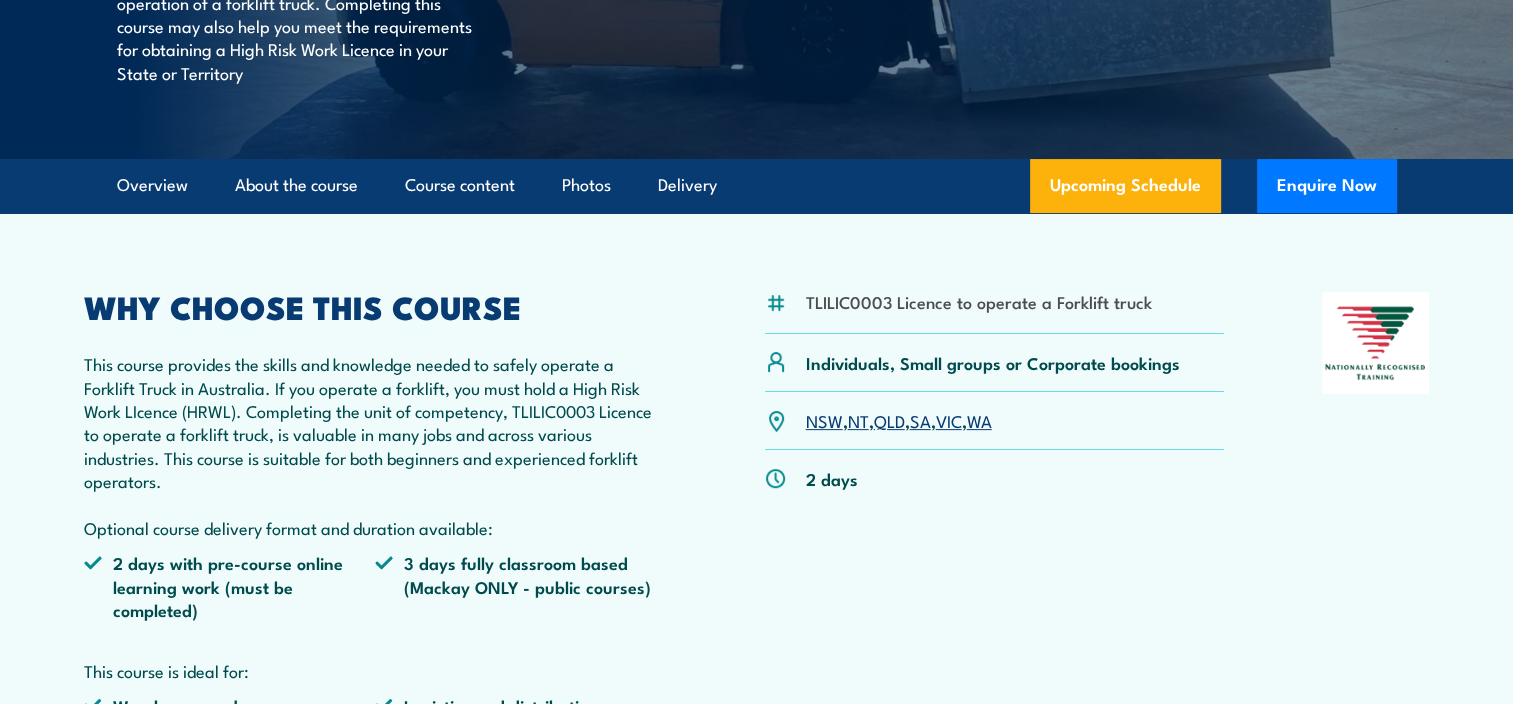 scroll, scrollTop: 0, scrollLeft: 0, axis: both 